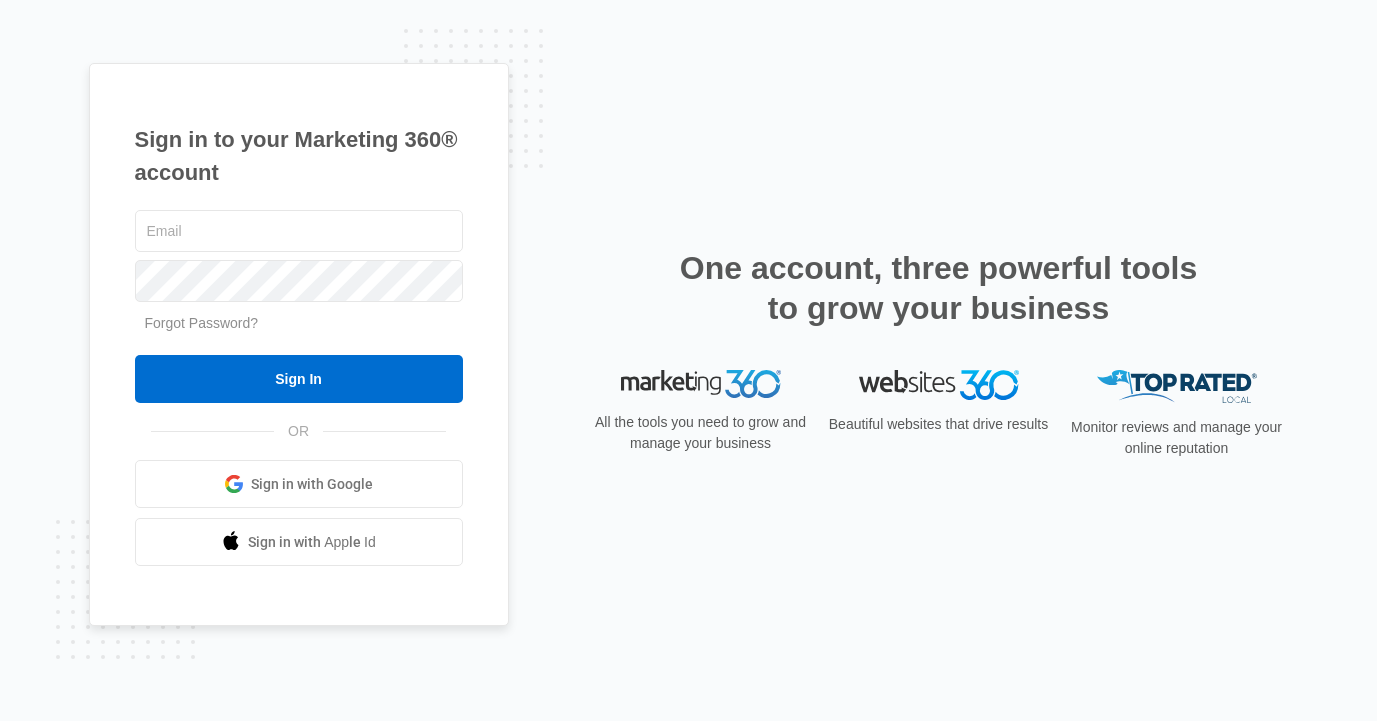 scroll, scrollTop: 0, scrollLeft: 0, axis: both 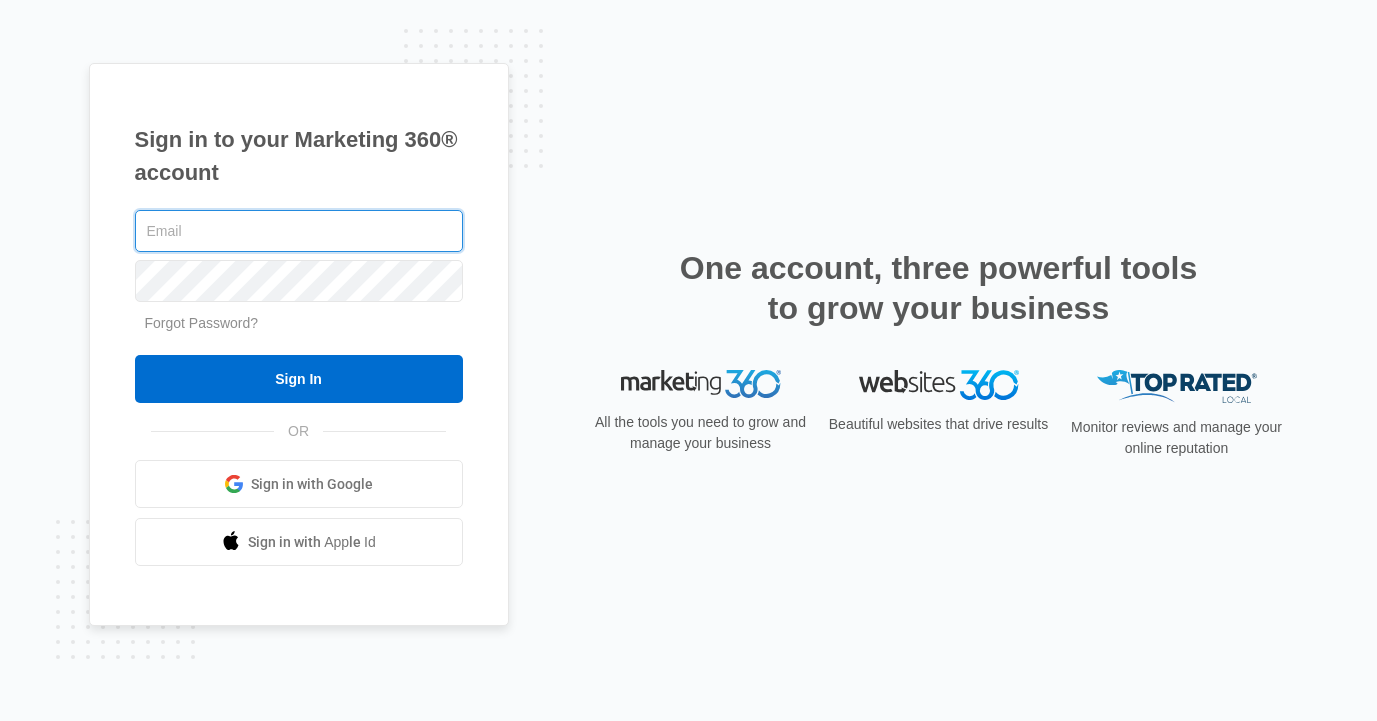 type on "[PERSON_NAME][EMAIL_ADDRESS][DOMAIN_NAME]" 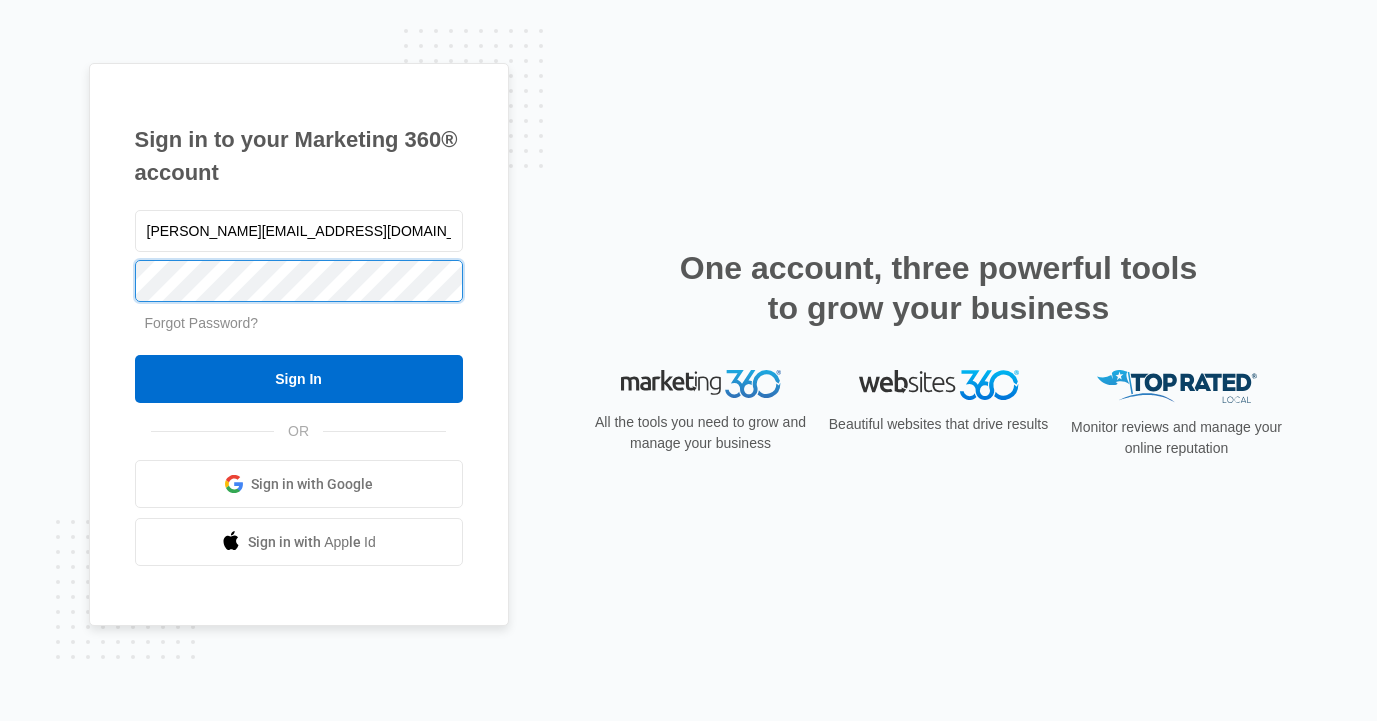 click on "Sign In" at bounding box center [299, 379] 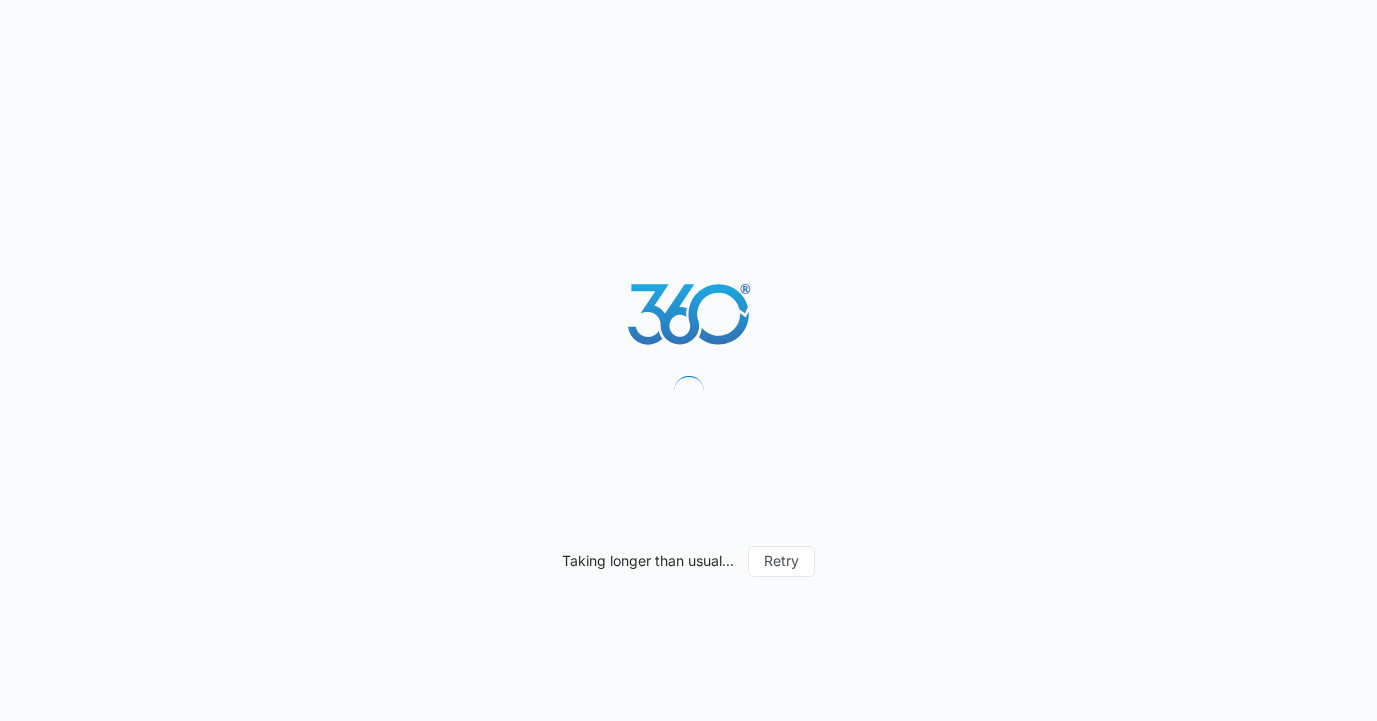 scroll, scrollTop: 0, scrollLeft: 0, axis: both 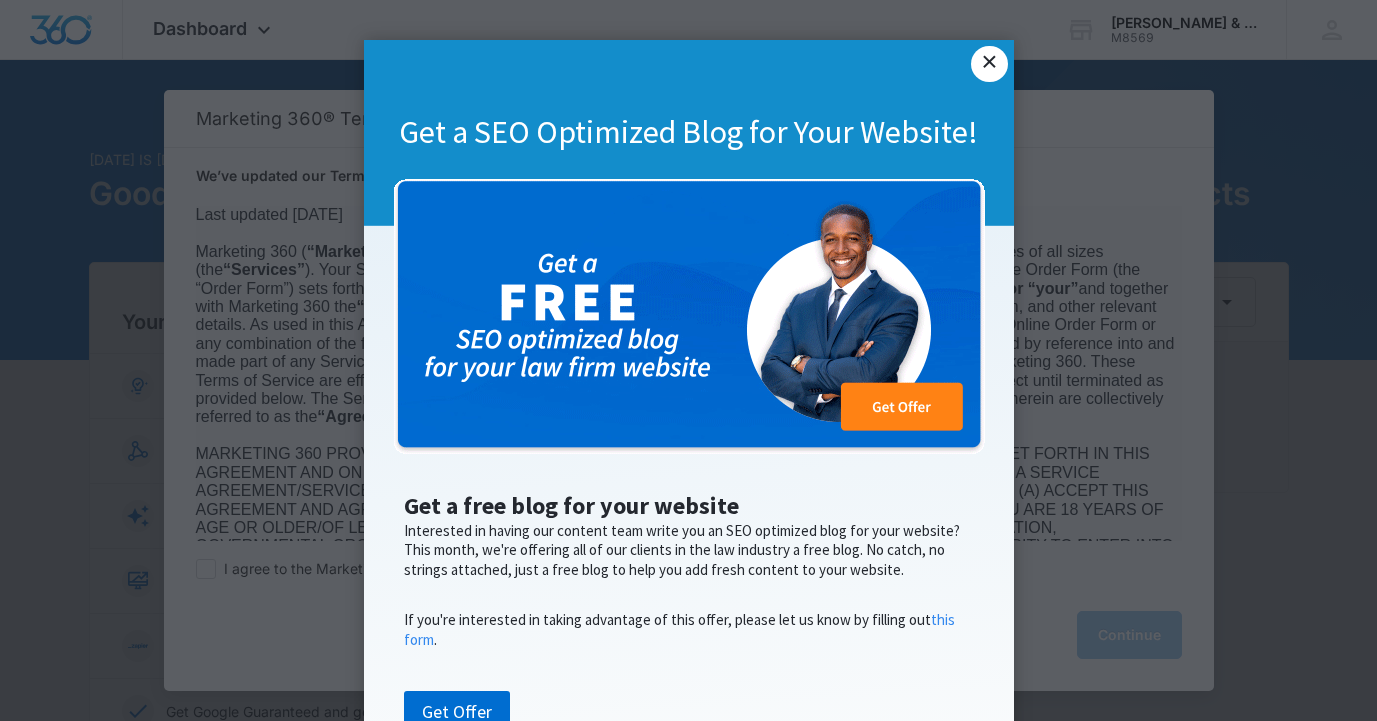 click on "×" at bounding box center [989, 64] 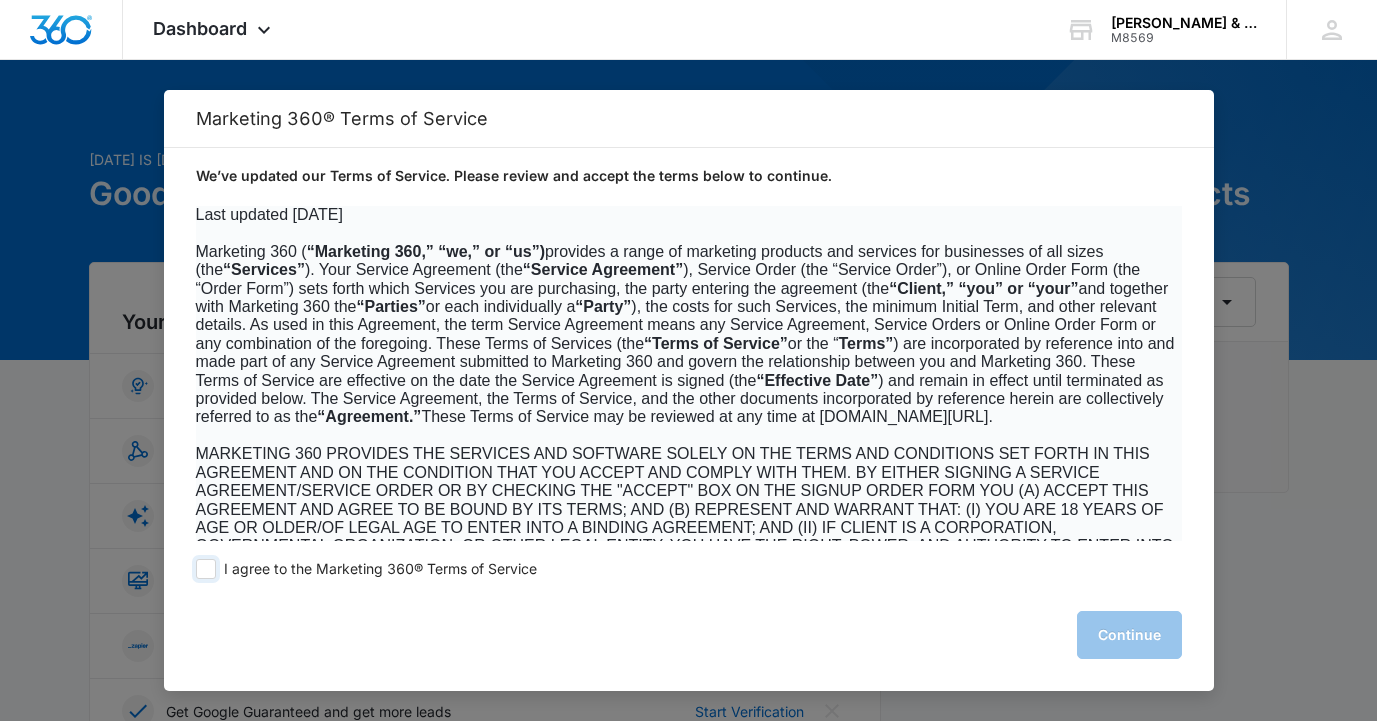 click on "I agree to the Marketing 360® Terms of Service" at bounding box center (380, 569) 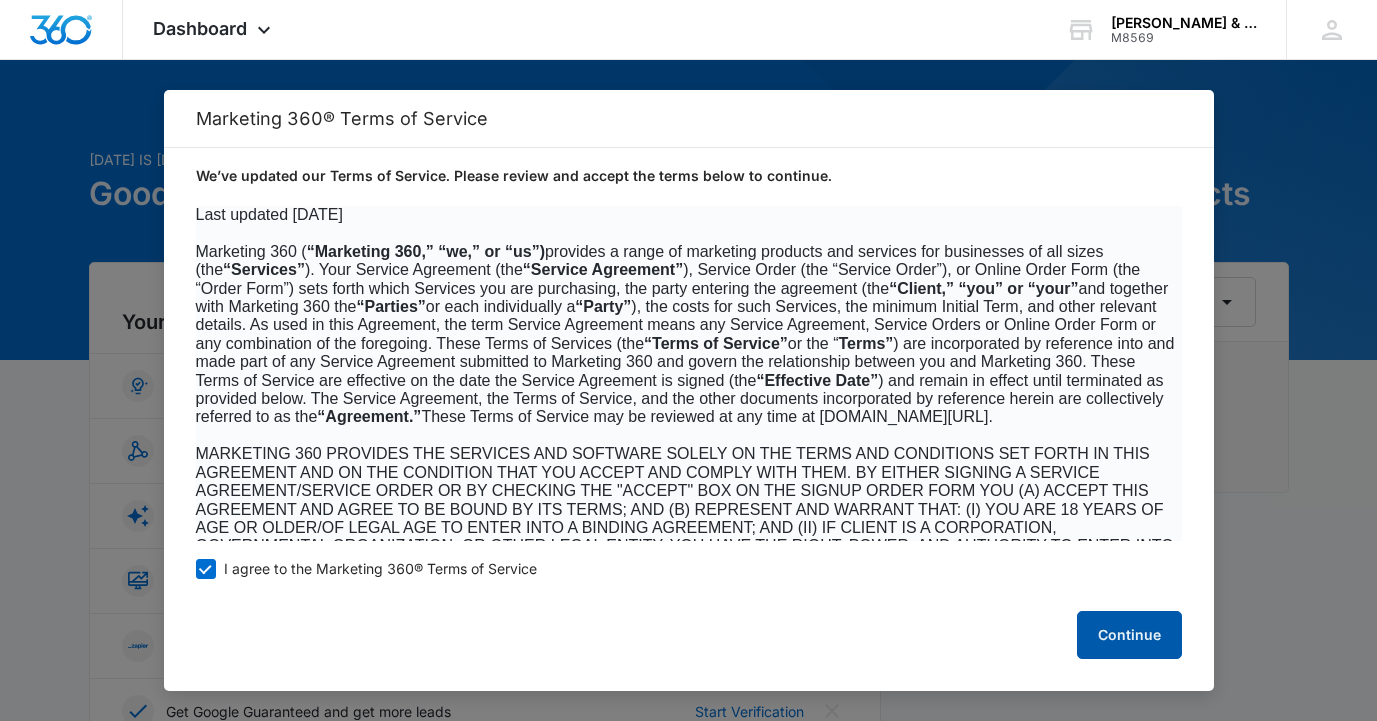 click on "Continue" at bounding box center (1129, 635) 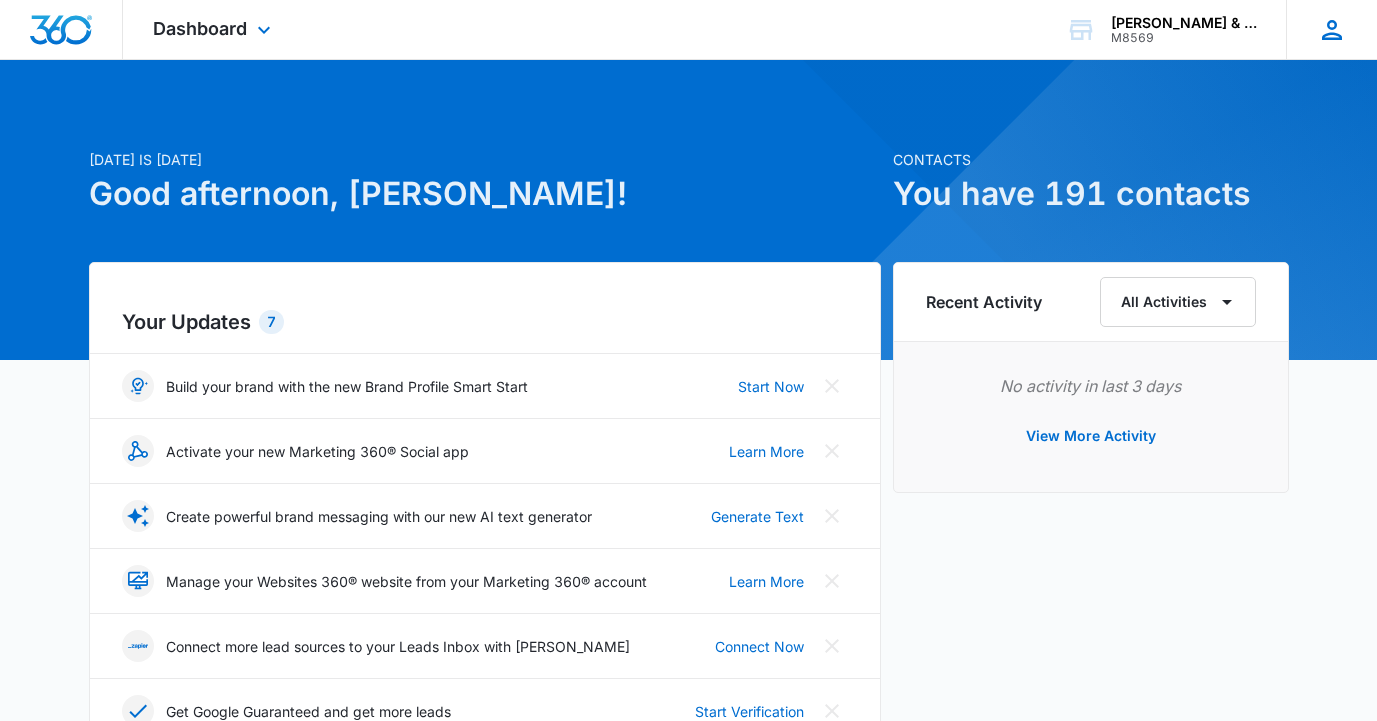 click 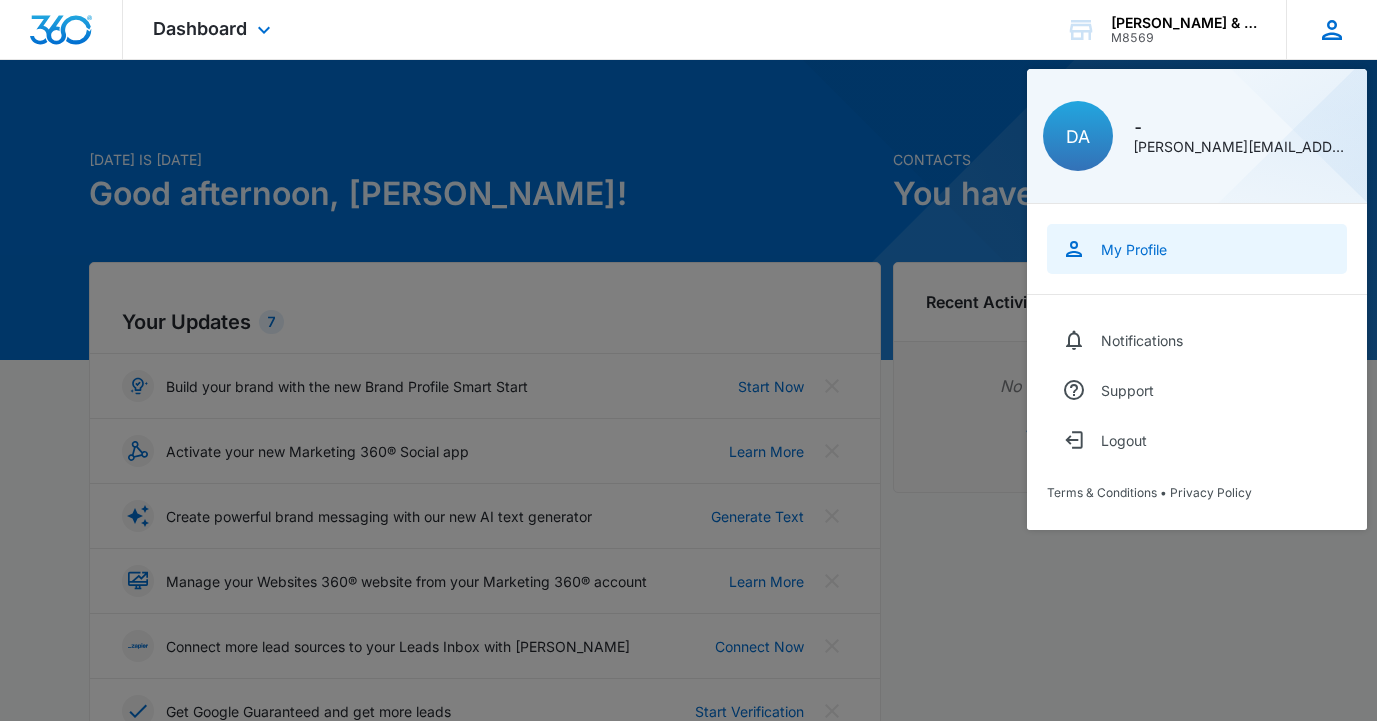 click on "My Profile" at bounding box center [1134, 249] 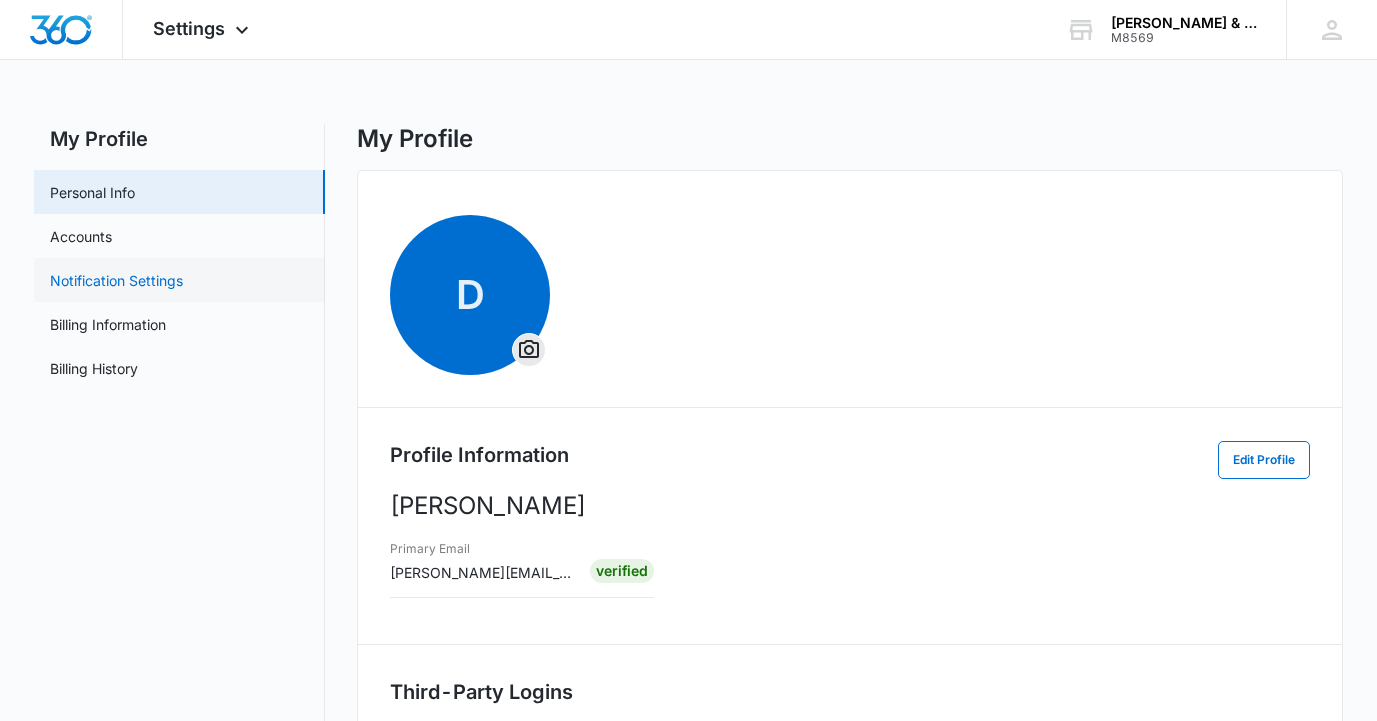 scroll, scrollTop: 0, scrollLeft: 0, axis: both 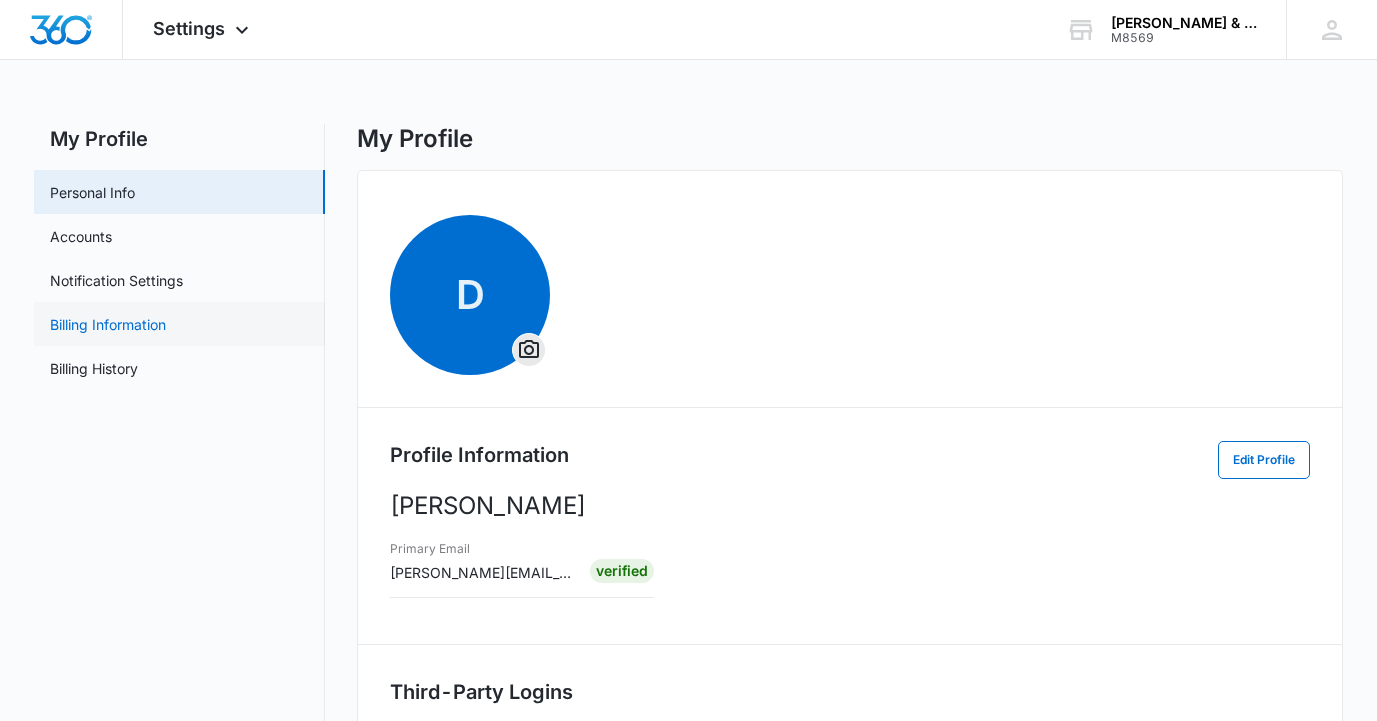 click on "Billing Information" at bounding box center [108, 324] 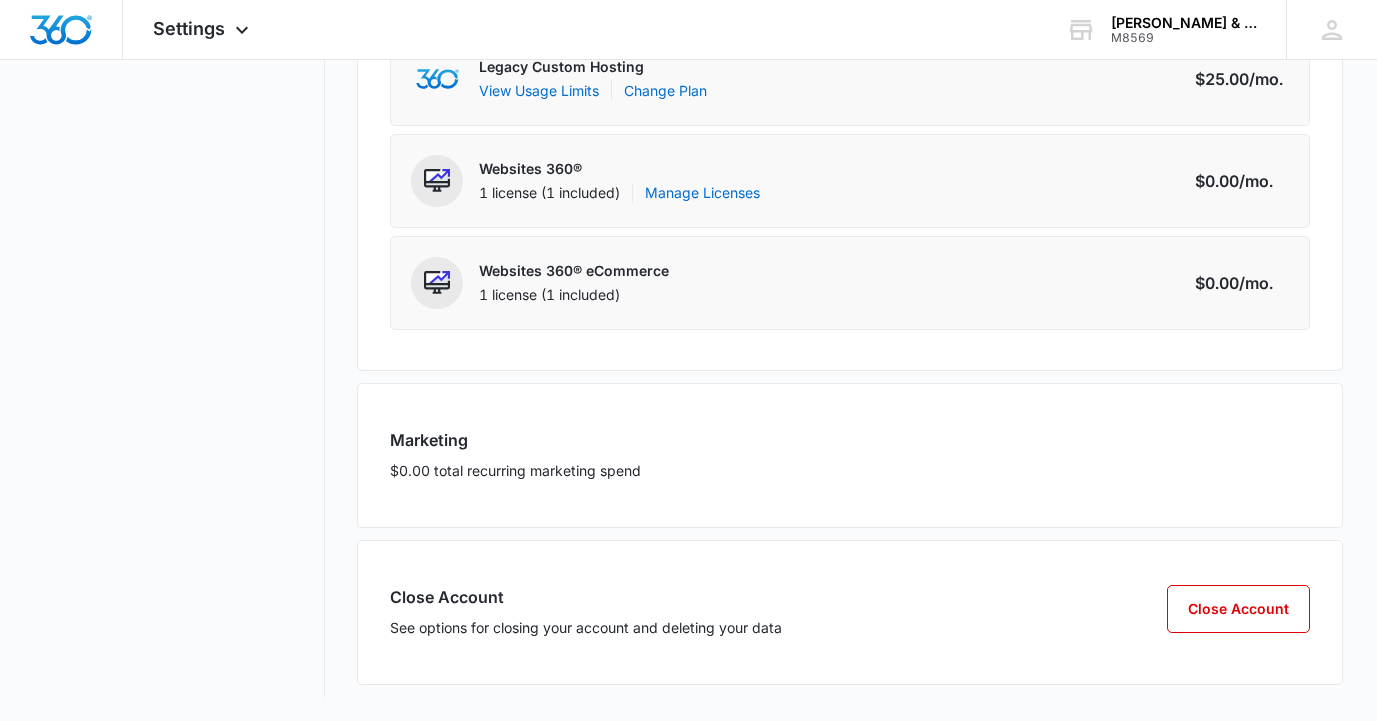 scroll, scrollTop: 442, scrollLeft: 0, axis: vertical 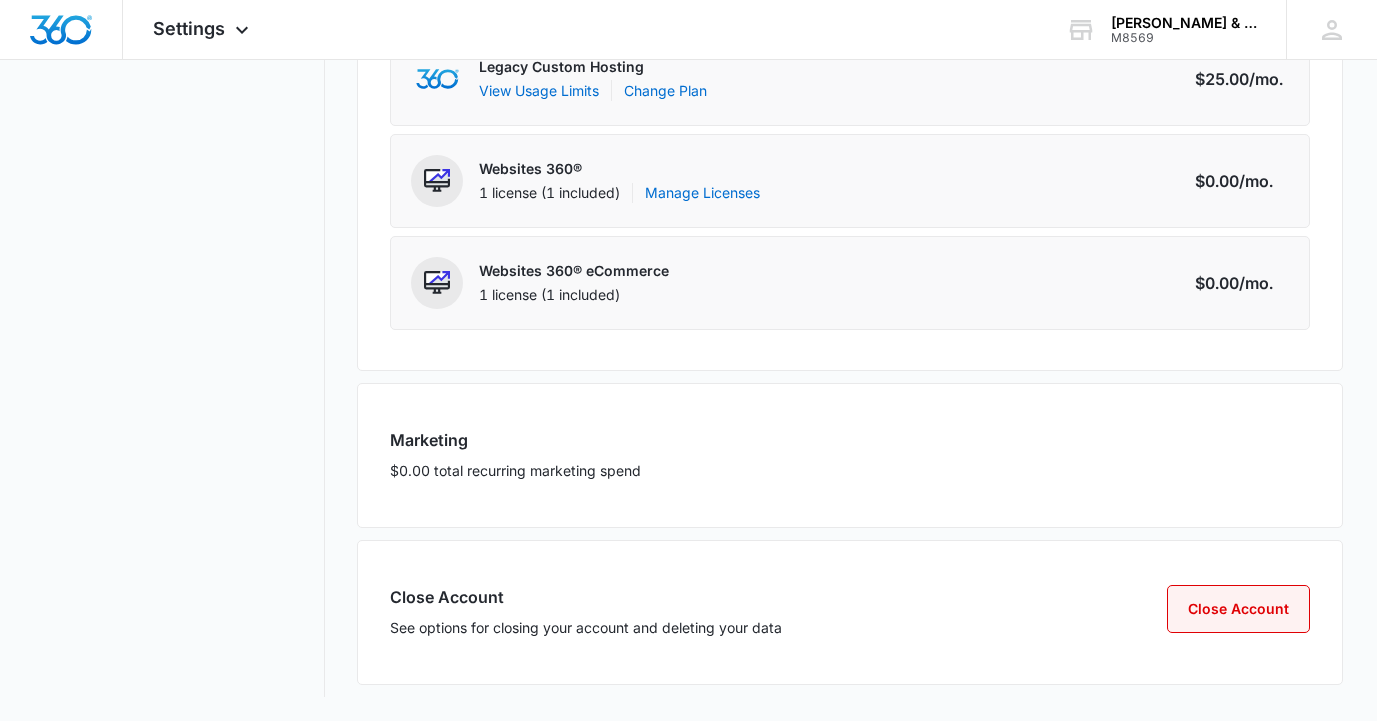 click on "Close Account" at bounding box center (1238, 609) 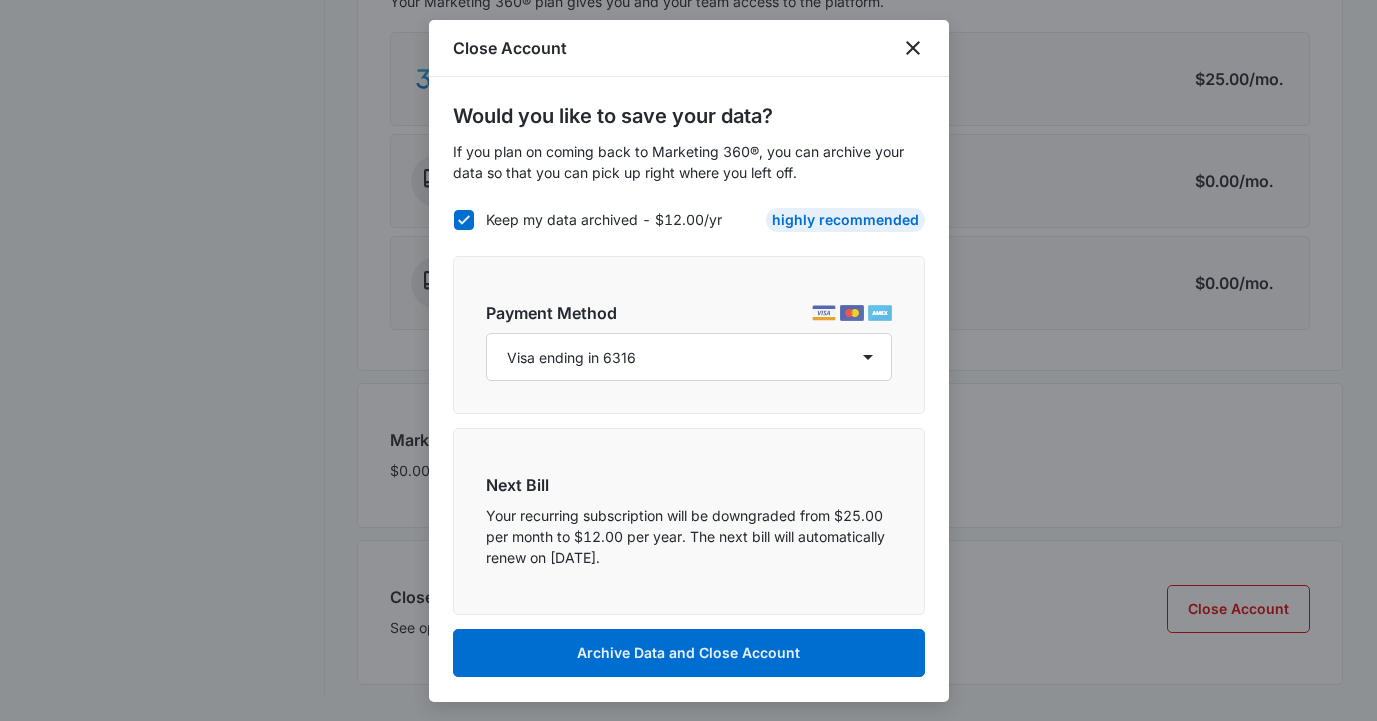 click on "Keep my data archived - $12.00/yr" at bounding box center (587, 219) 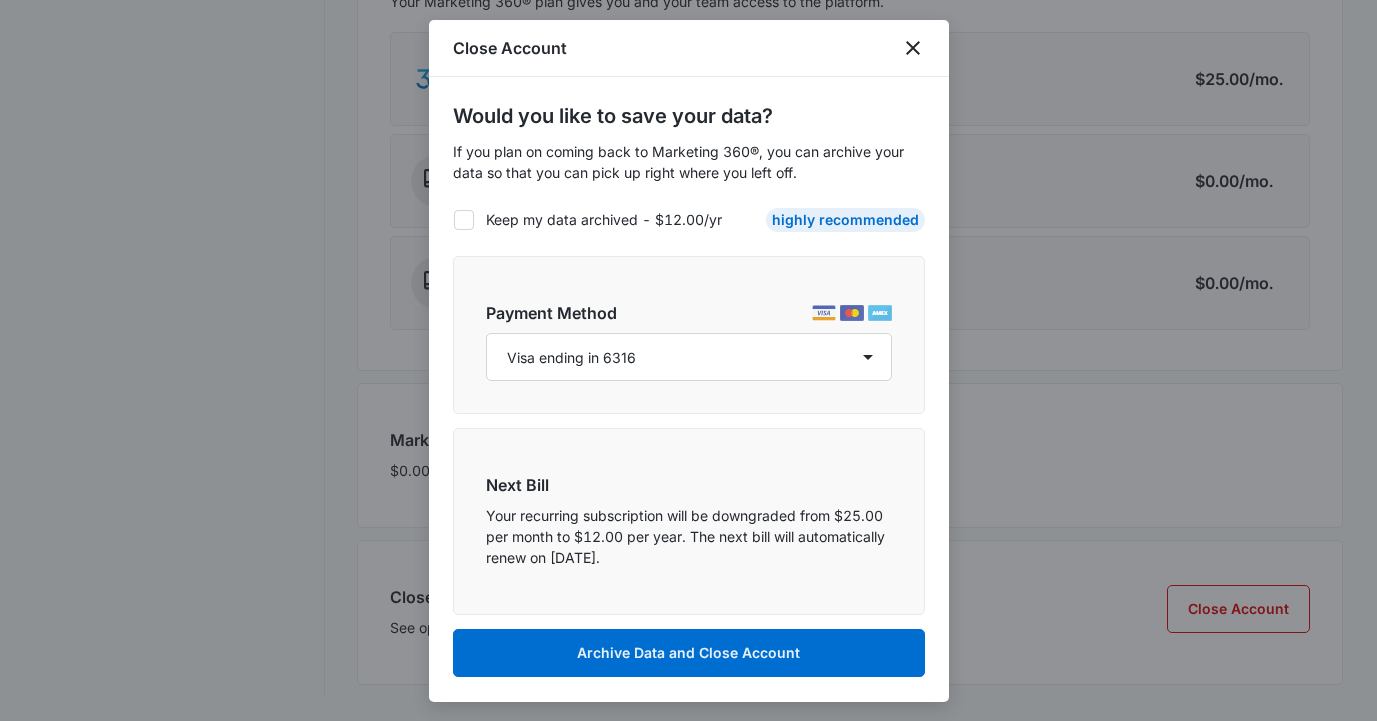 checkbox on "false" 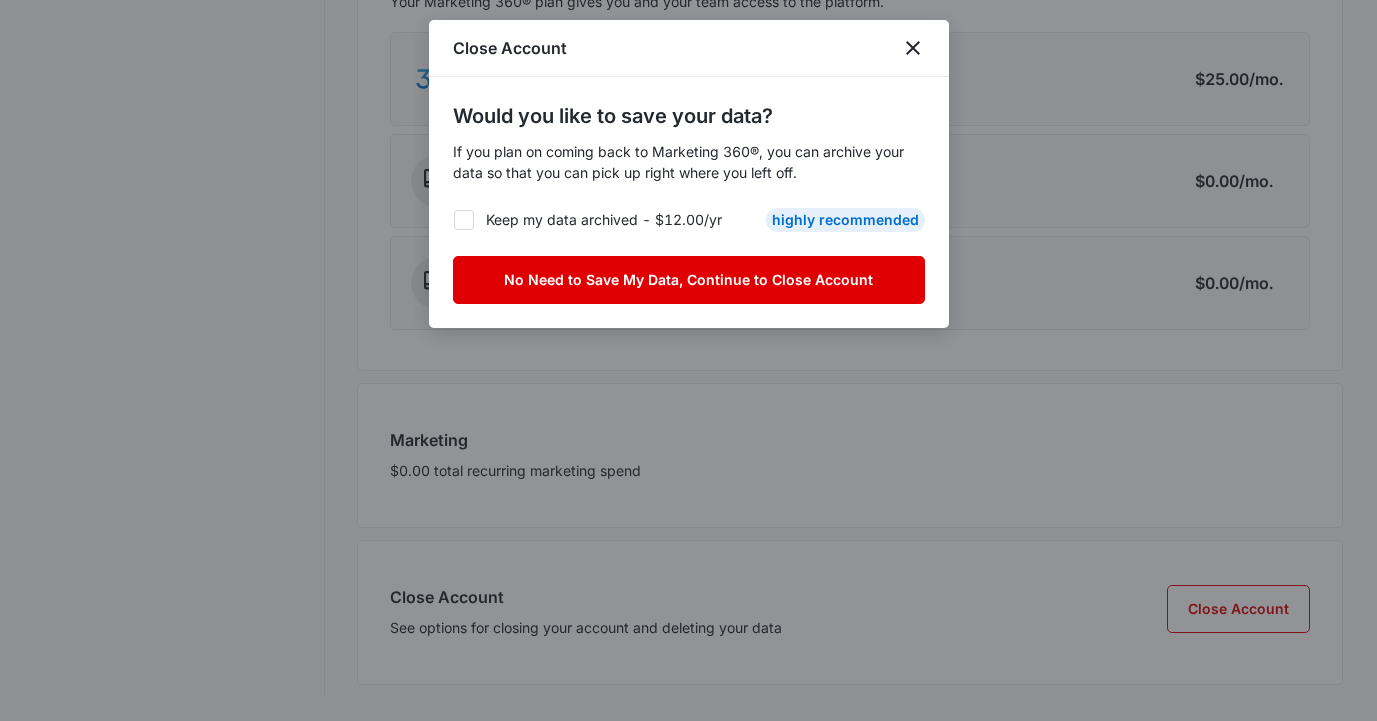 click on "No Need to Save My Data, Continue to Close Account" at bounding box center (689, 280) 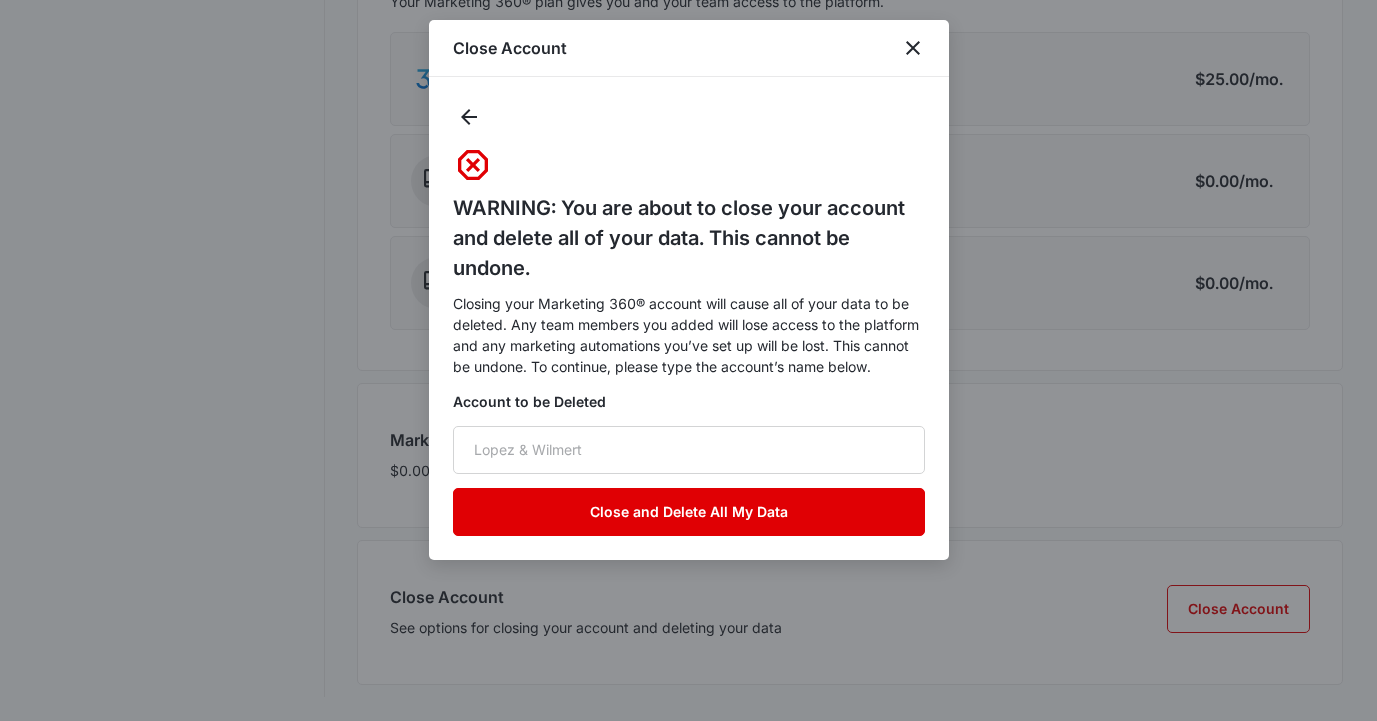 click on "Close and Delete All My Data" at bounding box center [689, 512] 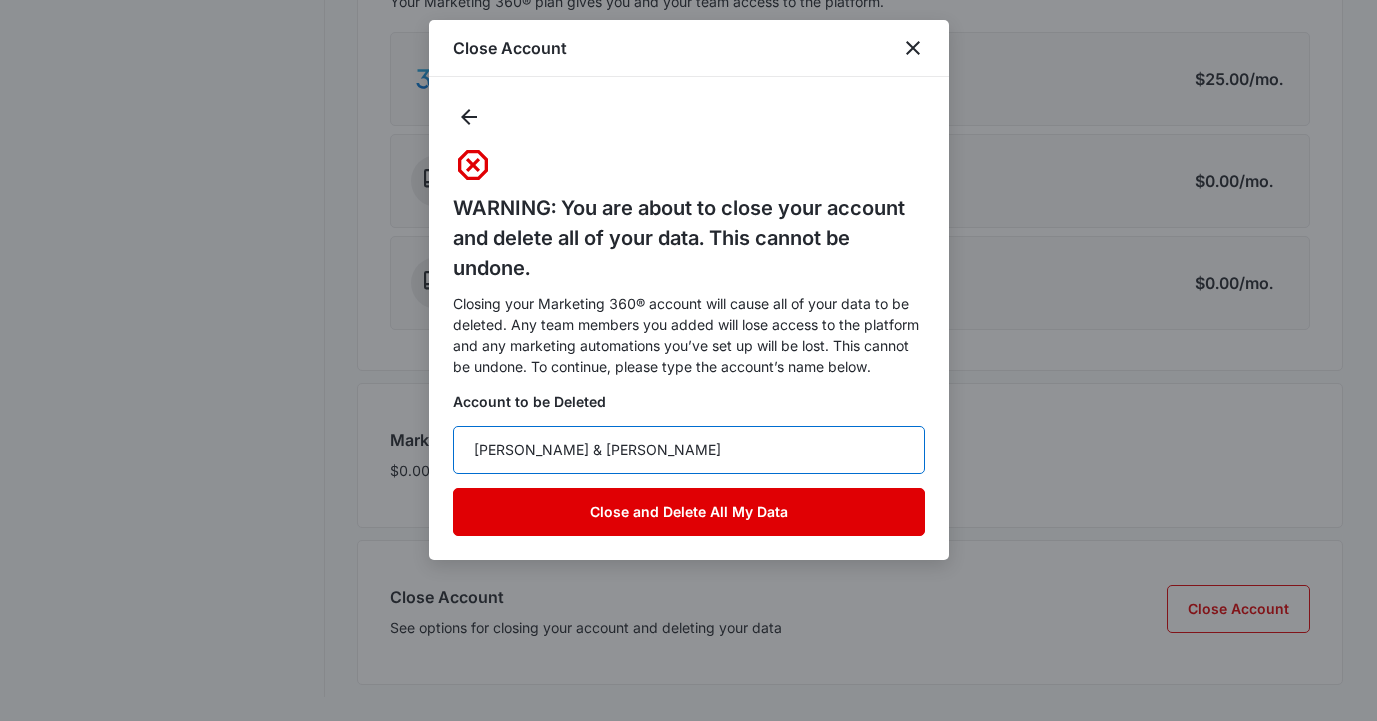 type on "Lopez & Wilmert" 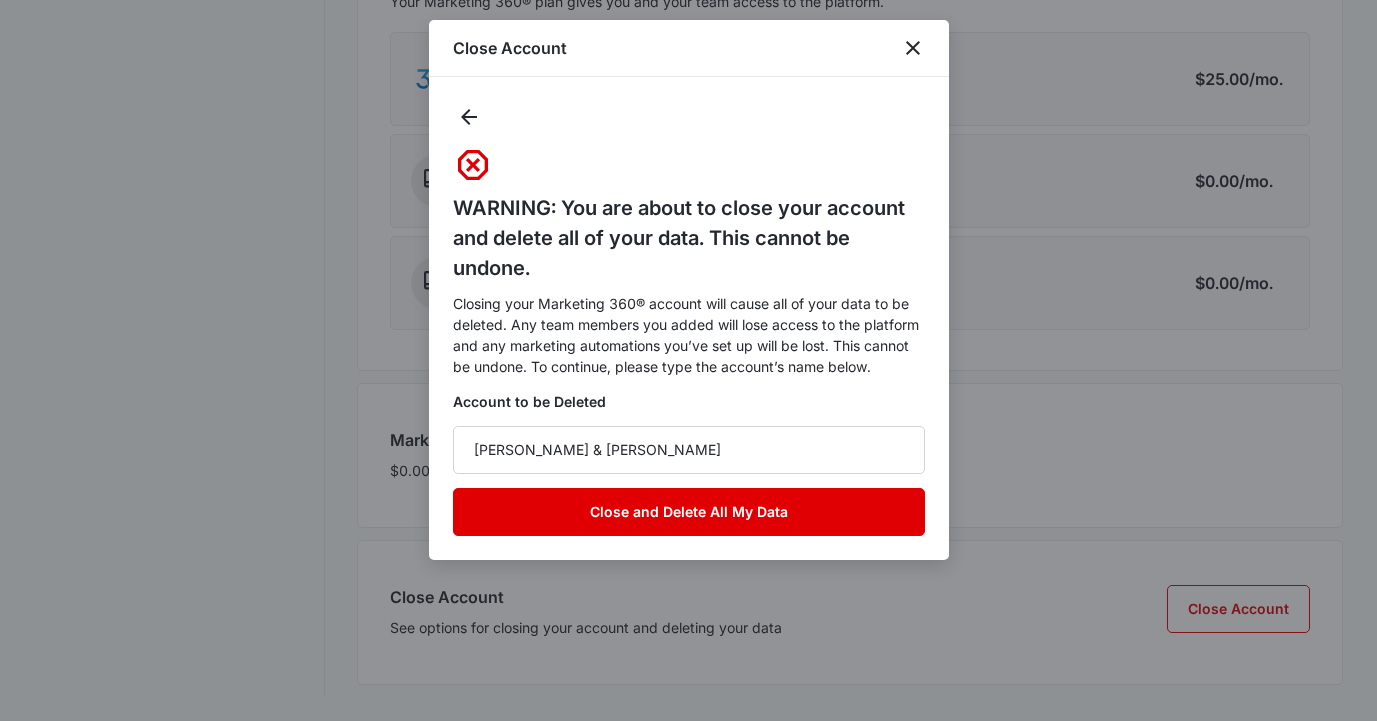 click on "Close and Delete All My Data" at bounding box center [689, 512] 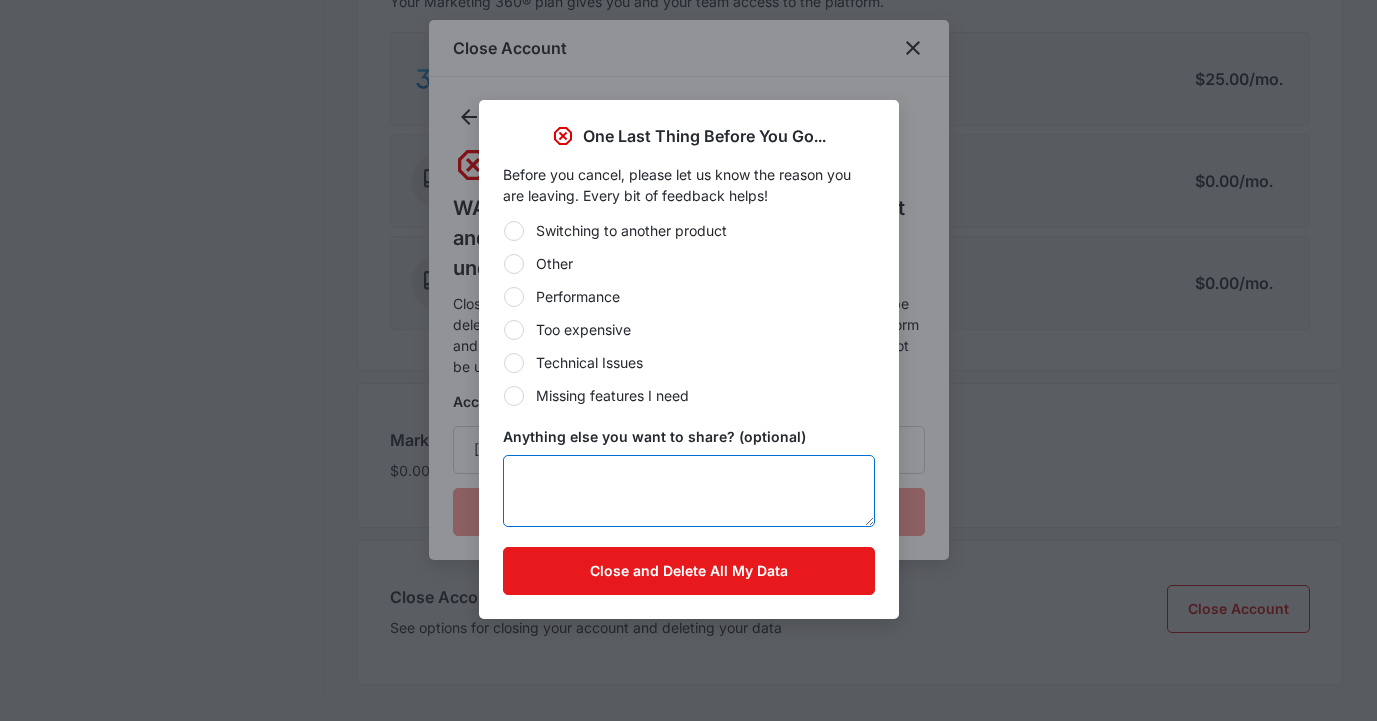 click on "Anything else you want to share? (optional)" at bounding box center (689, 491) 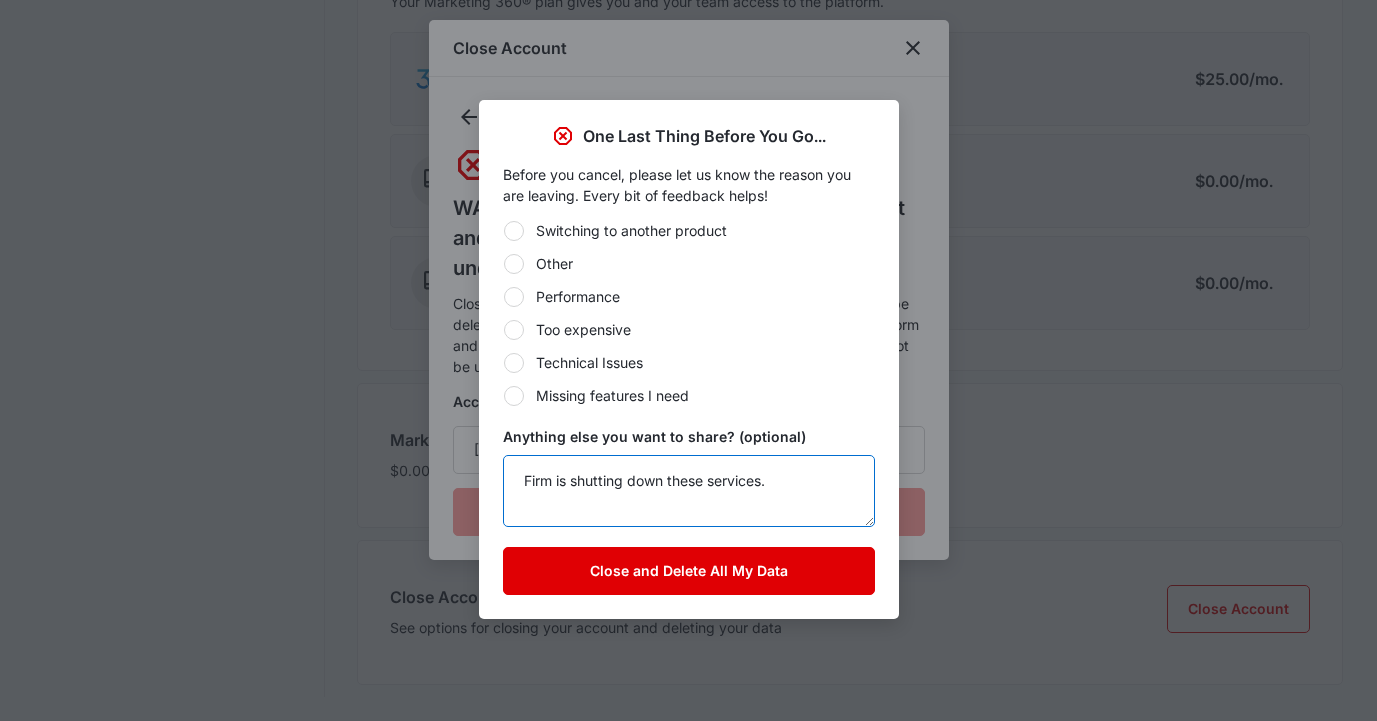 type on "Firm is shutting down these services." 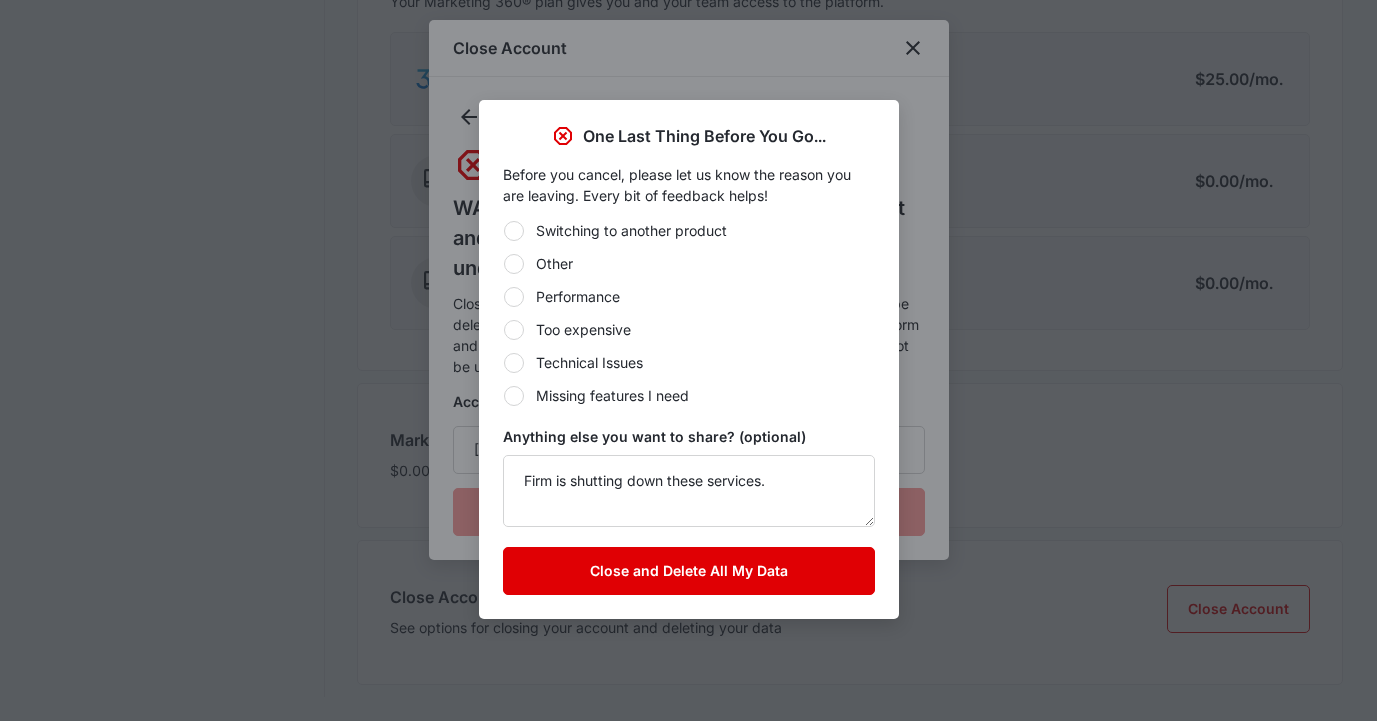 click on "Close and Delete All My Data" at bounding box center [689, 571] 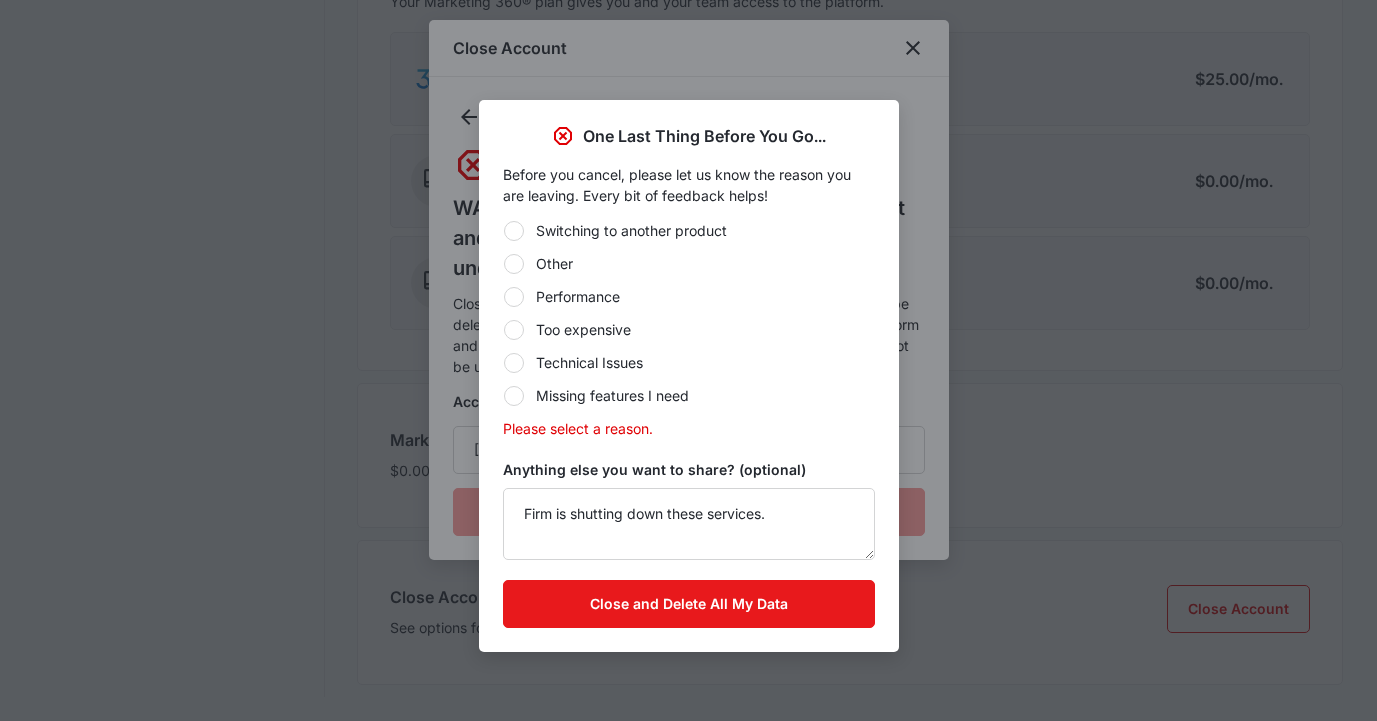 click on "Missing features I need" at bounding box center [612, 395] 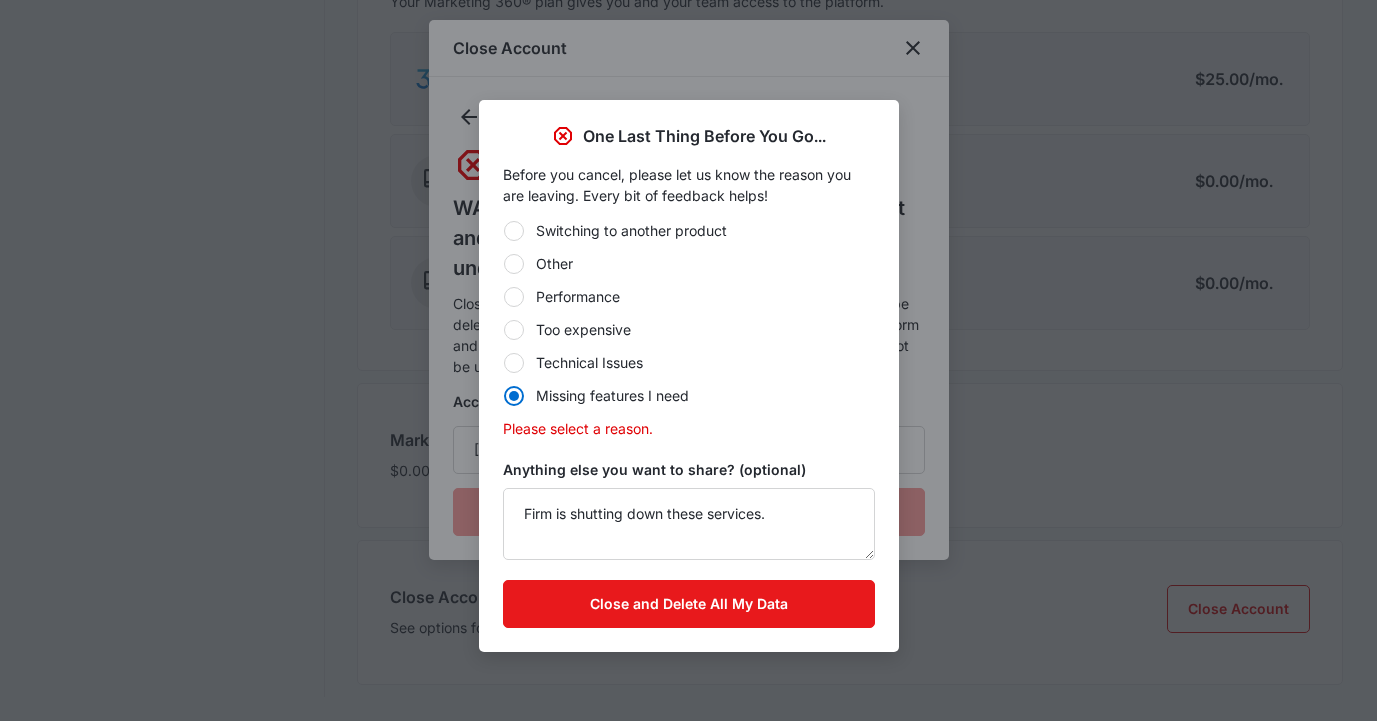 click on "Missing features I need" at bounding box center [612, 395] 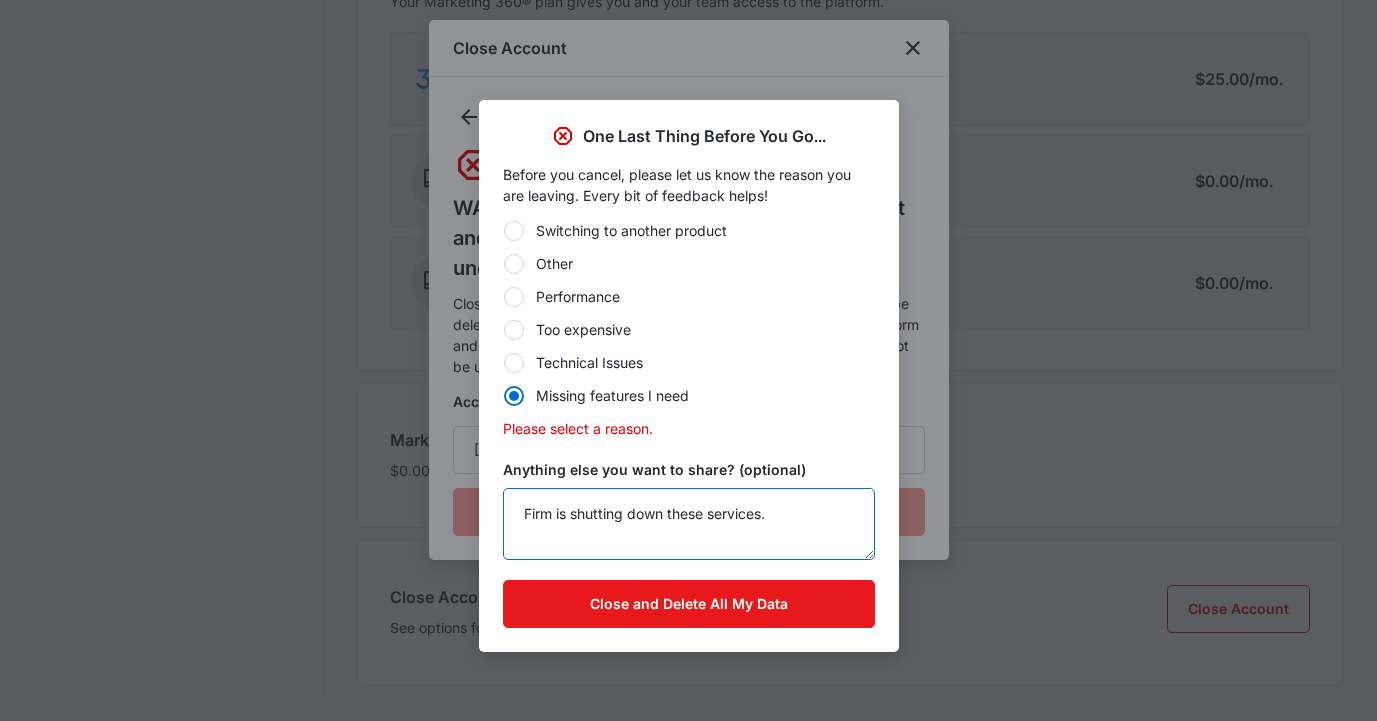 click on "Firm is shutting down these services." at bounding box center (689, 524) 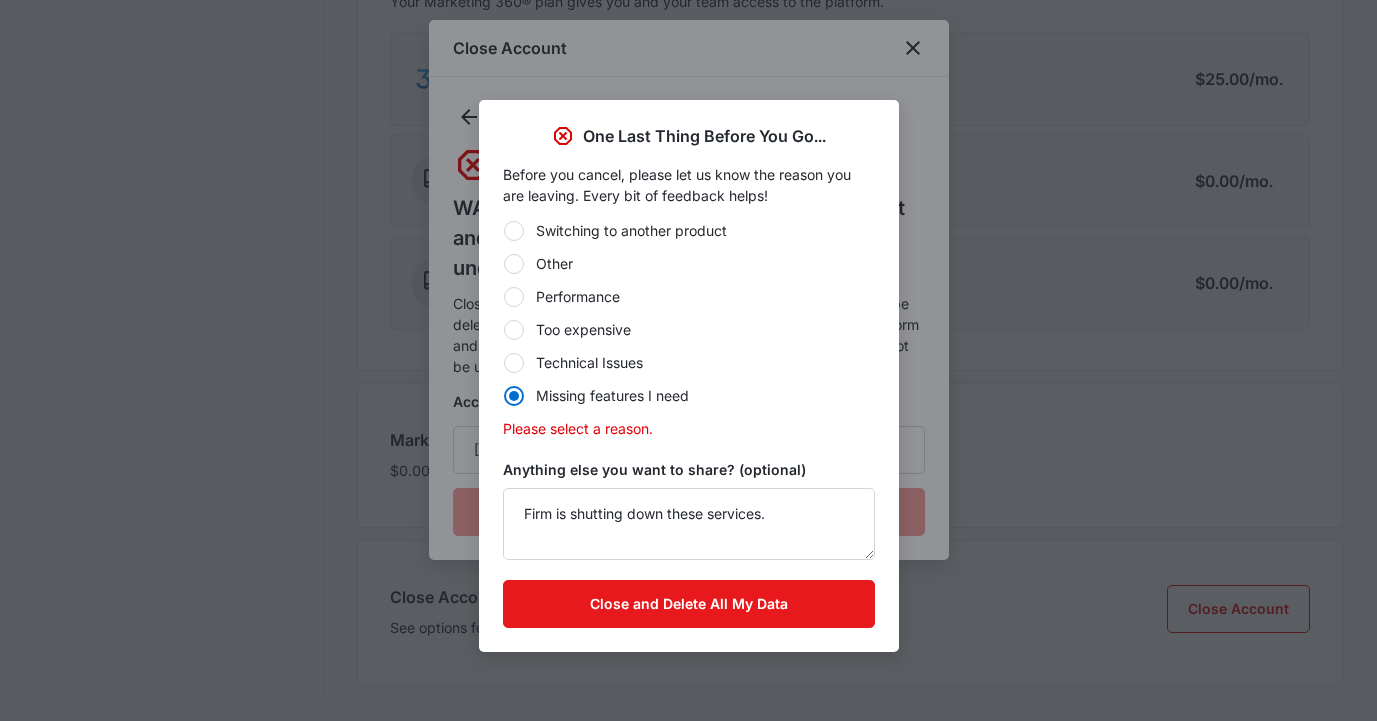 click at bounding box center (514, 264) 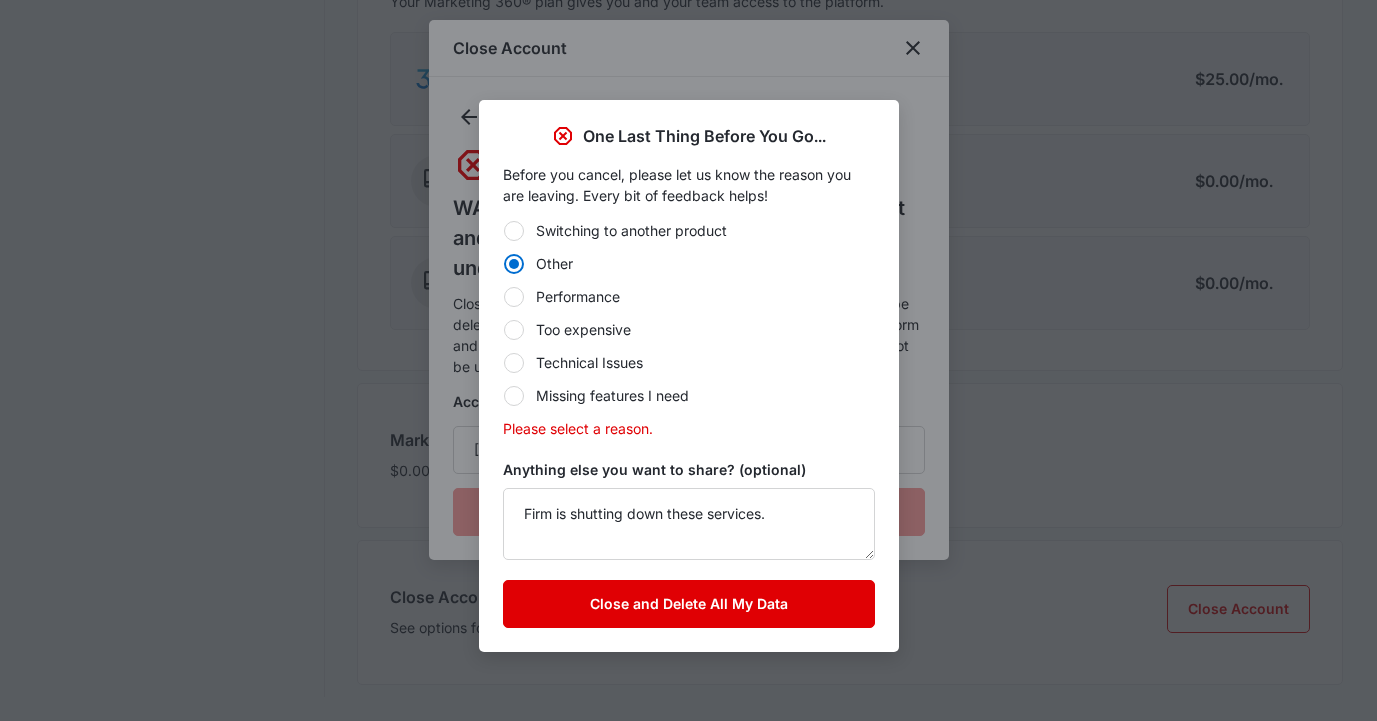 click on "Close and Delete All My Data" at bounding box center (689, 604) 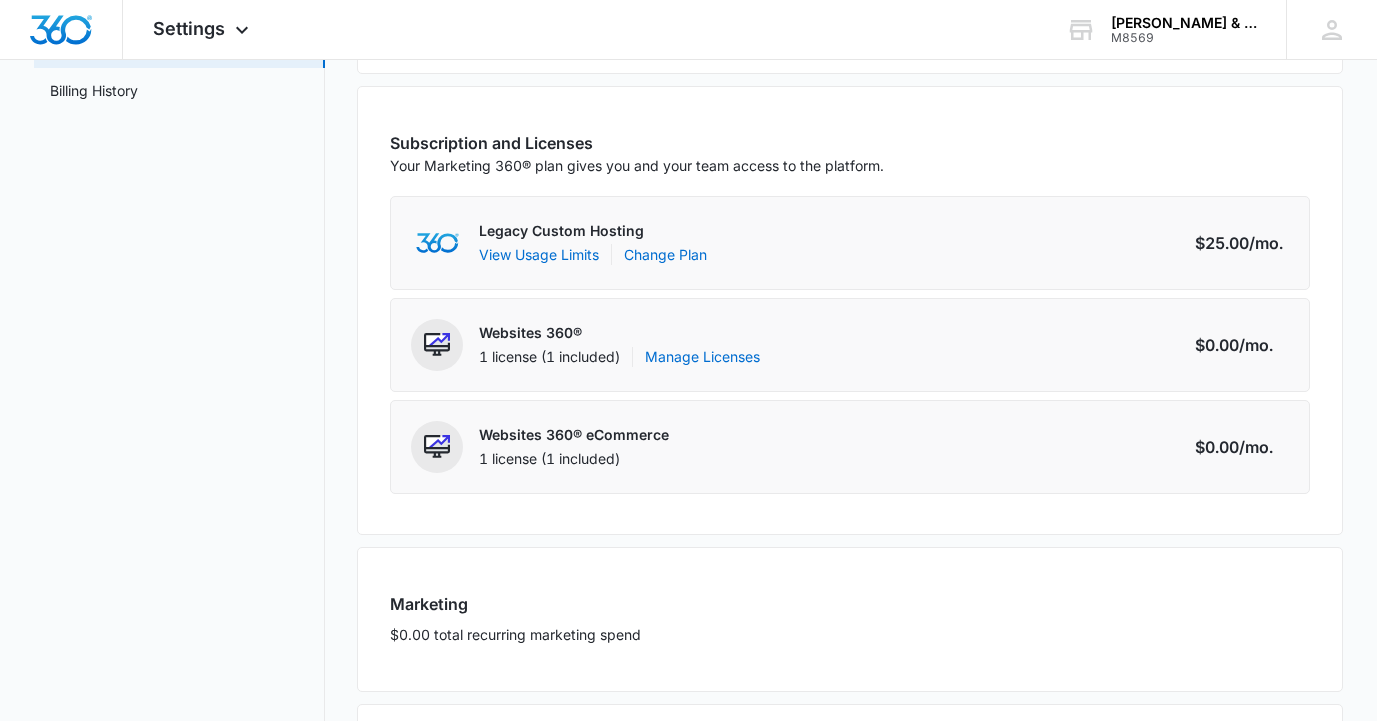 scroll, scrollTop: 276, scrollLeft: 0, axis: vertical 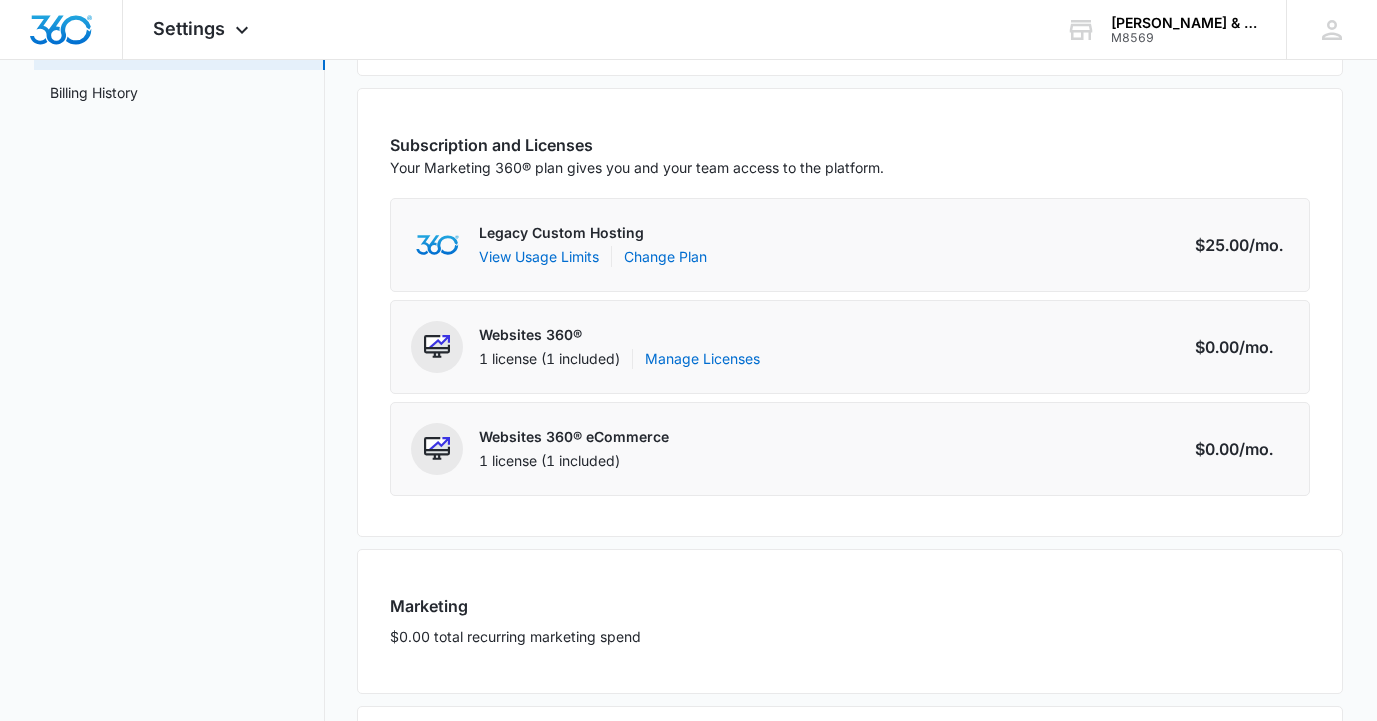 click on "Legacy Custom Hosting" at bounding box center [593, 233] 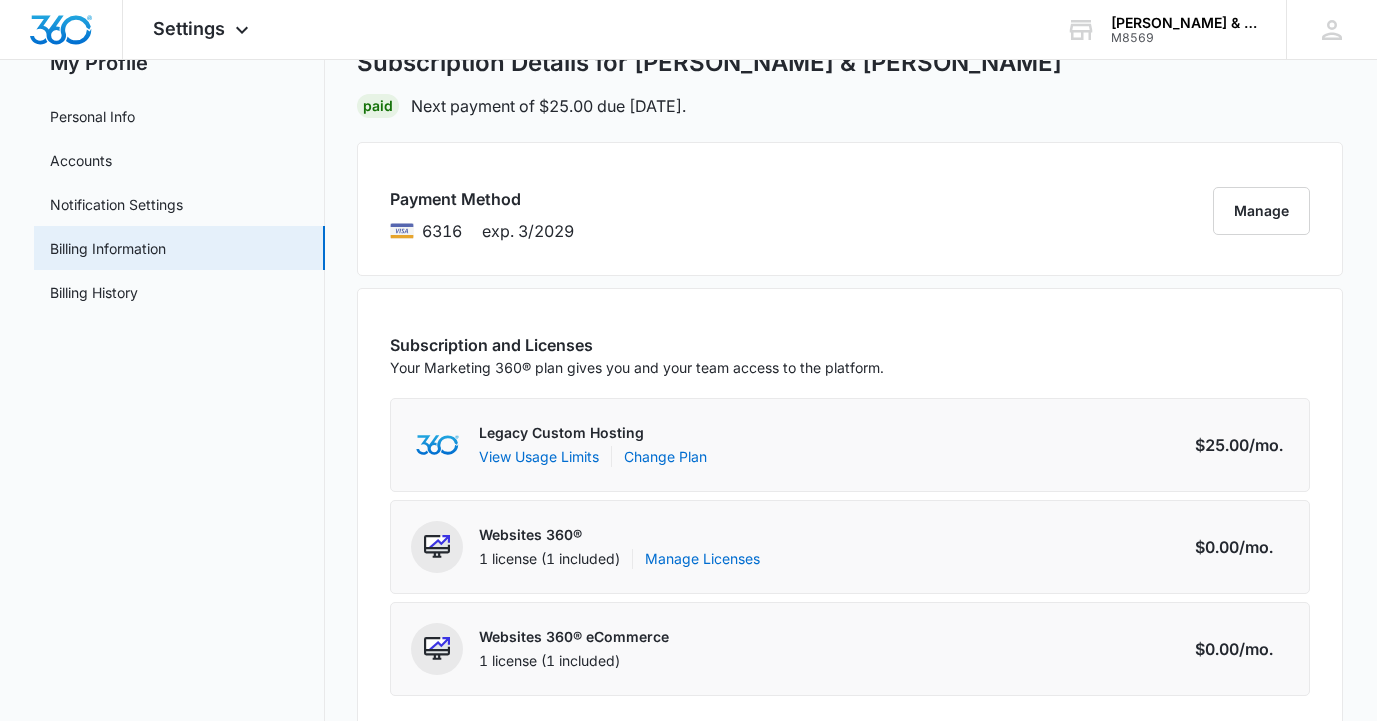 scroll, scrollTop: 109, scrollLeft: 0, axis: vertical 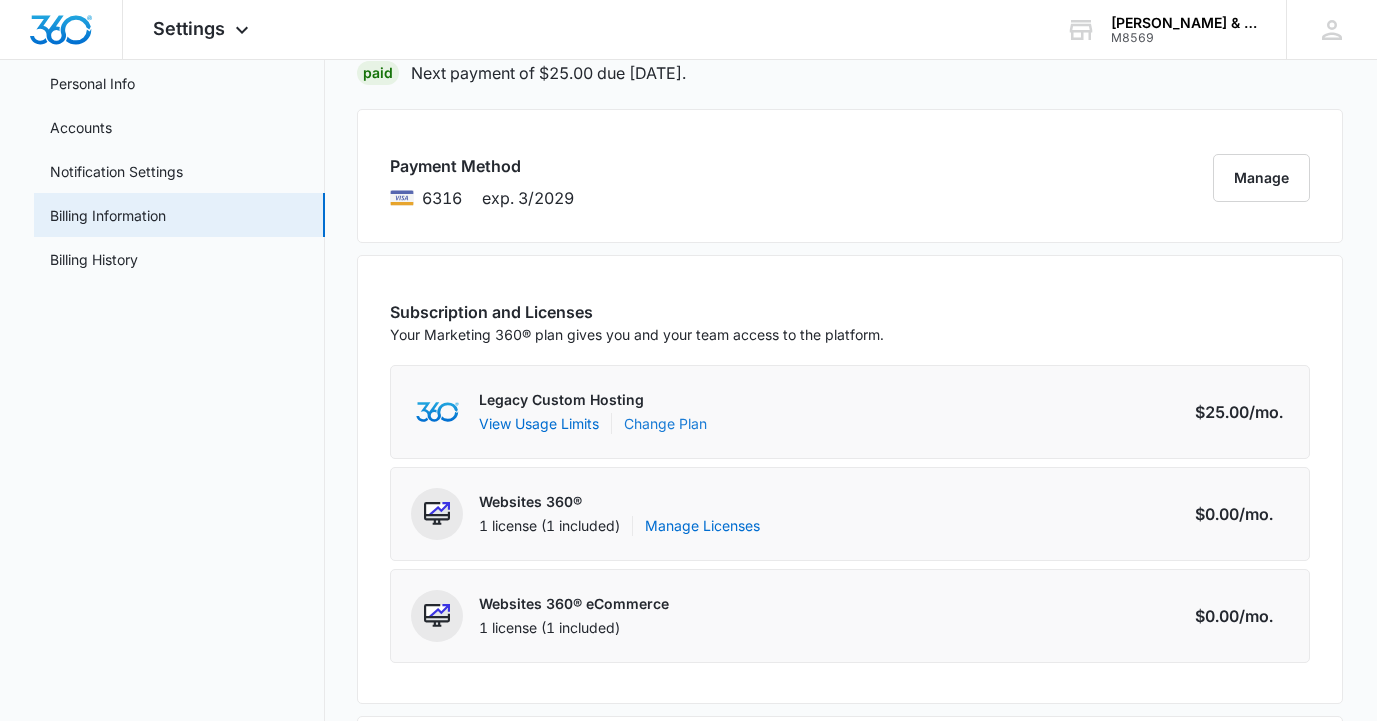 click on "Change Plan" at bounding box center (665, 423) 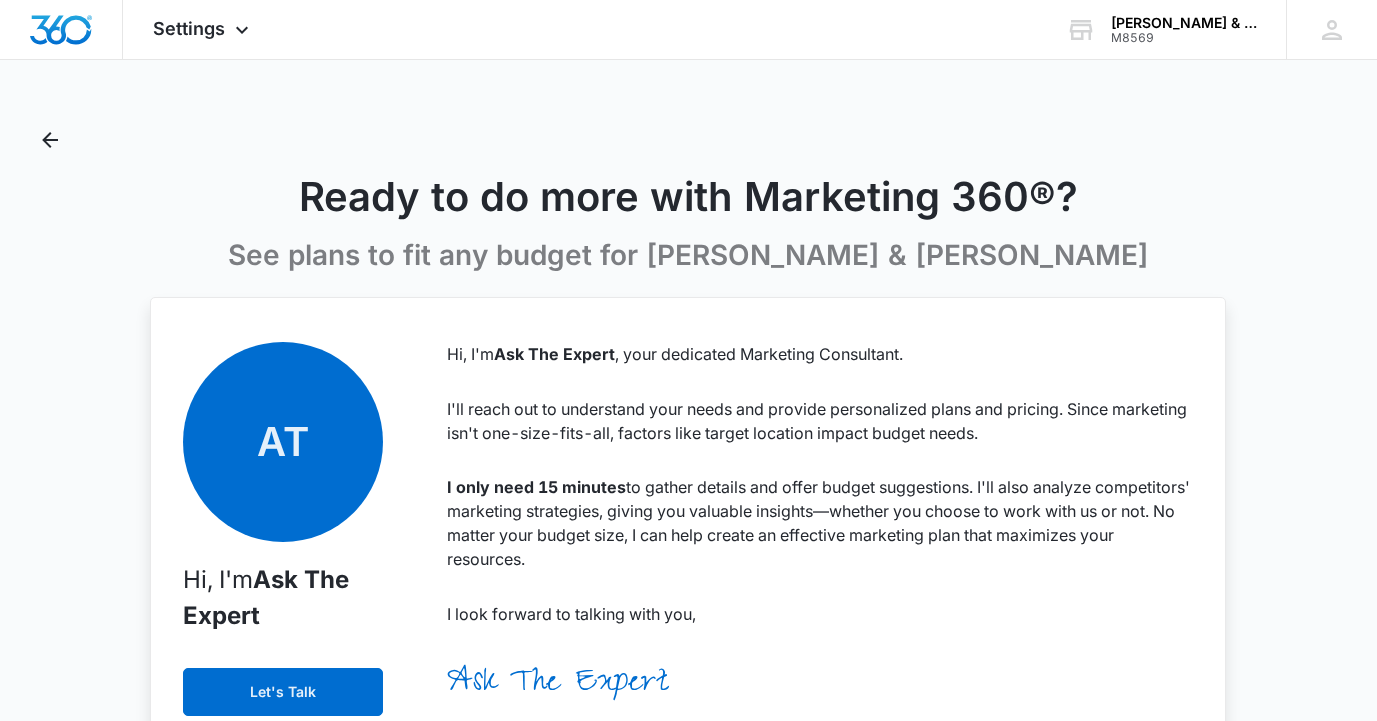 scroll, scrollTop: 0, scrollLeft: 0, axis: both 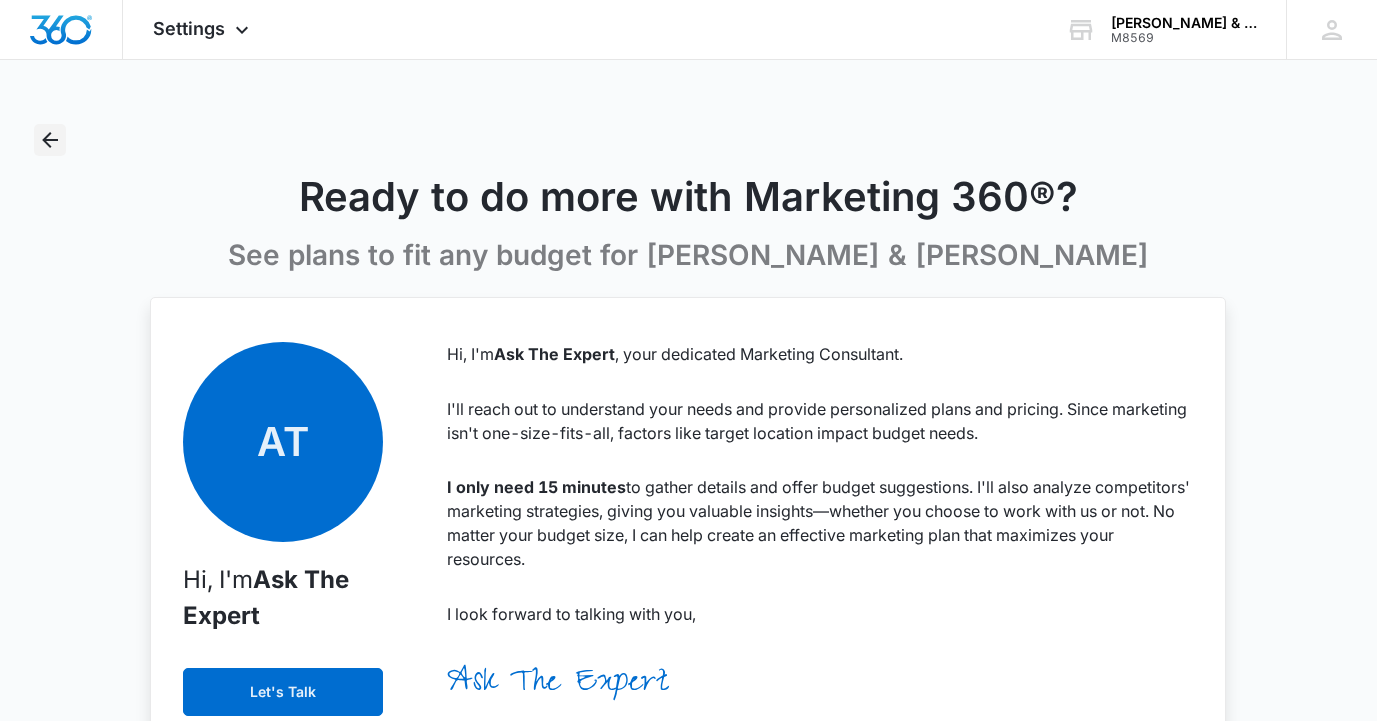 click 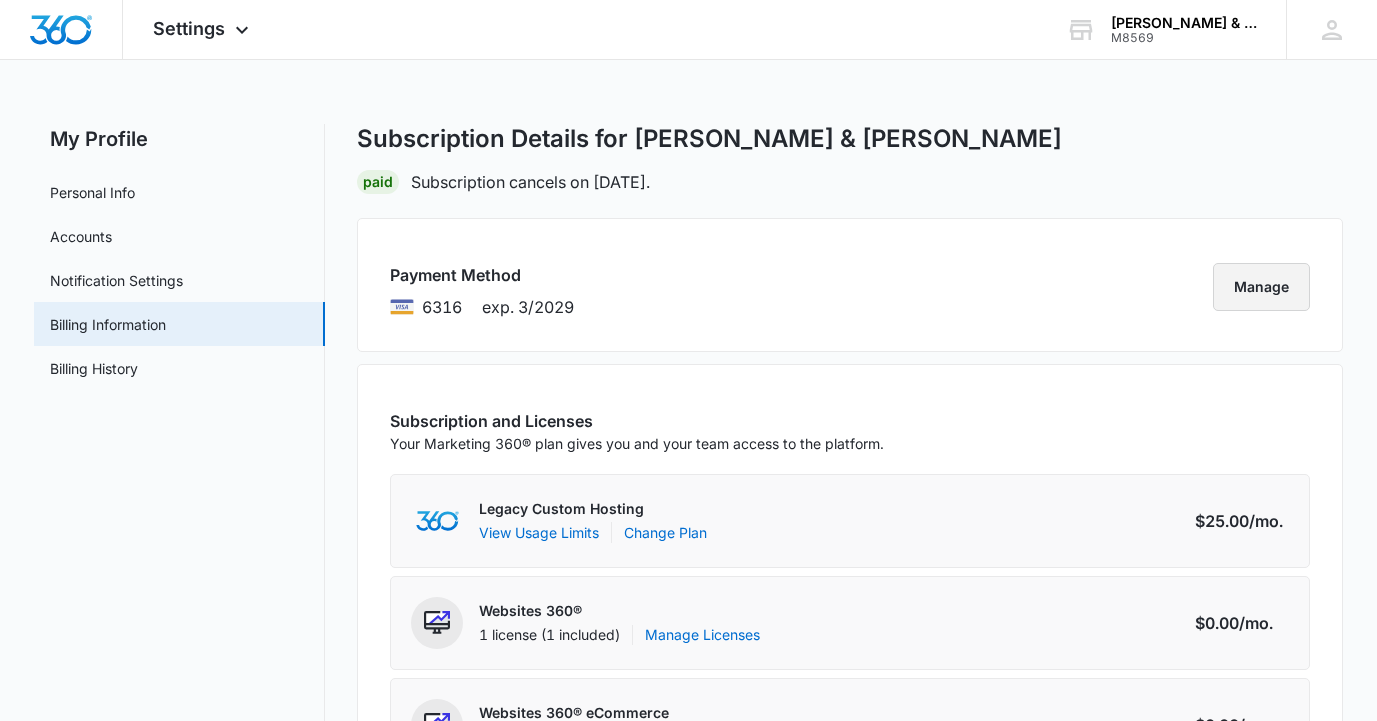 click on "Manage" at bounding box center [1261, 287] 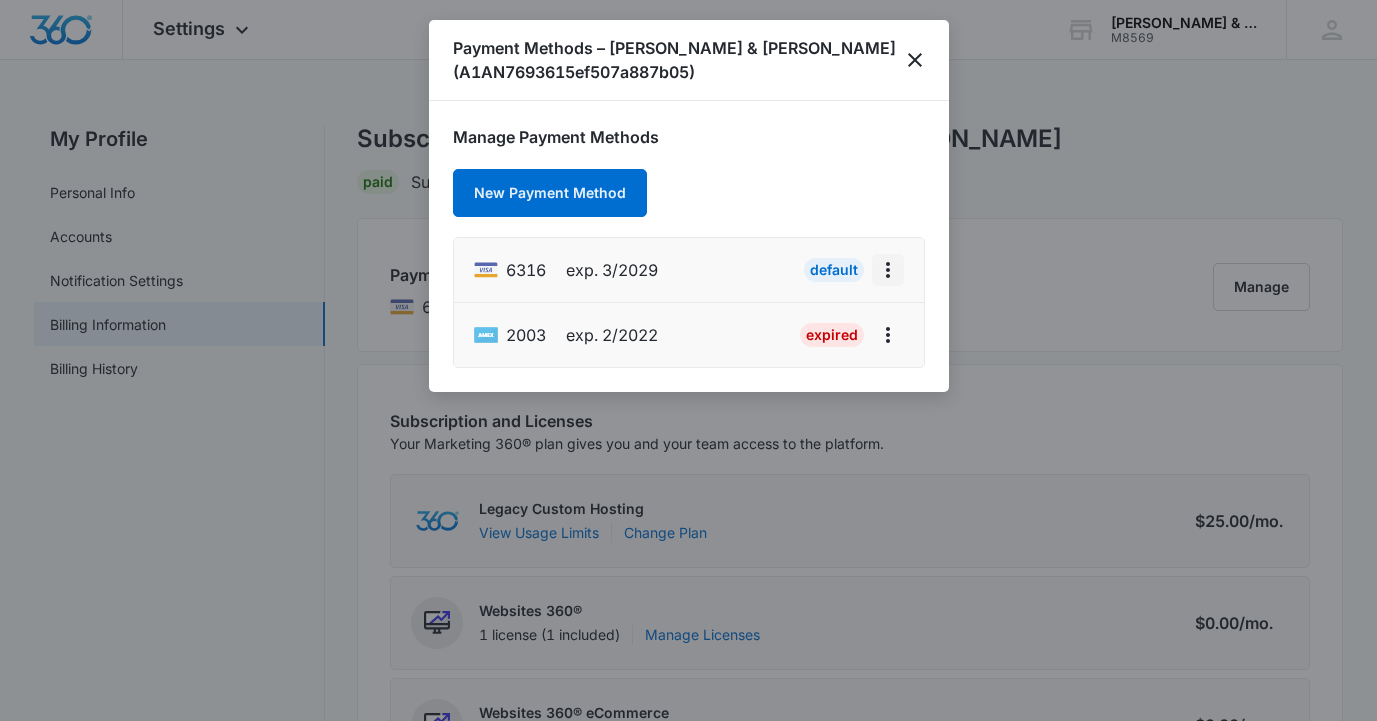 click 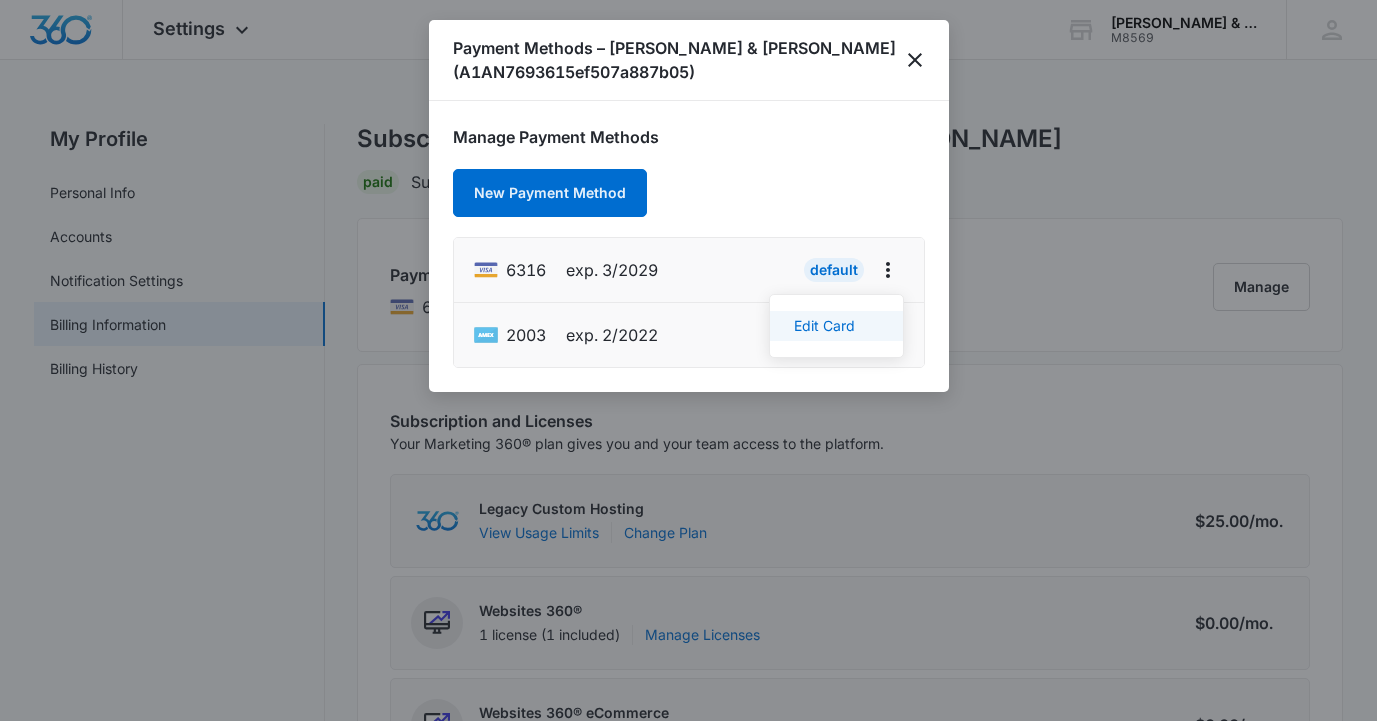 click on "Edit Card" at bounding box center (824, 326) 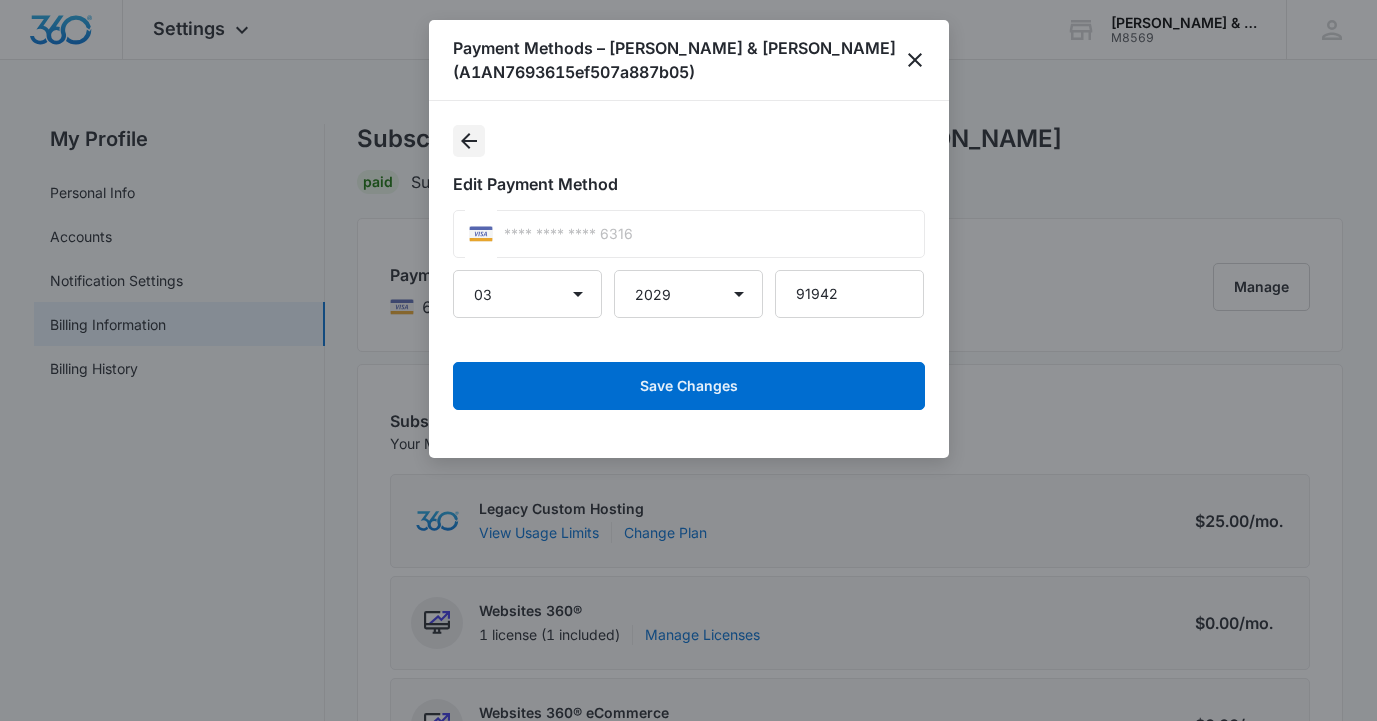 click 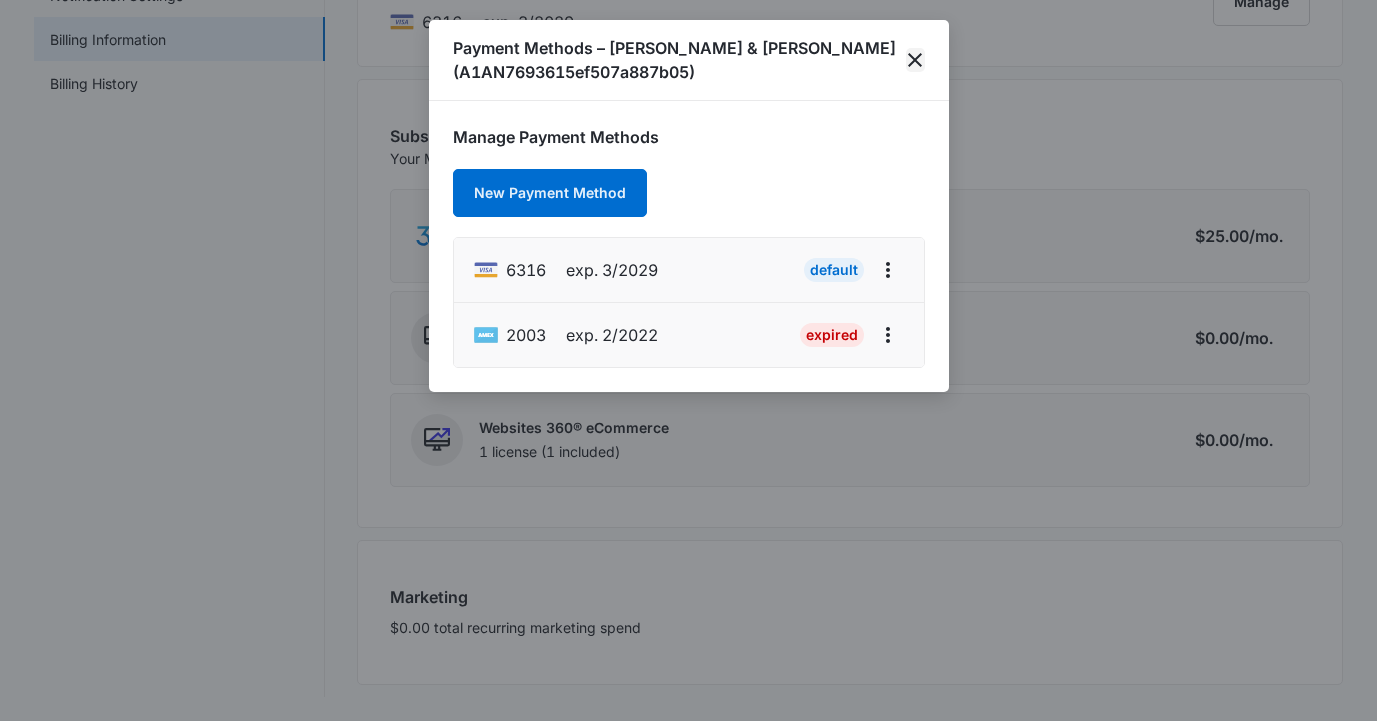 click 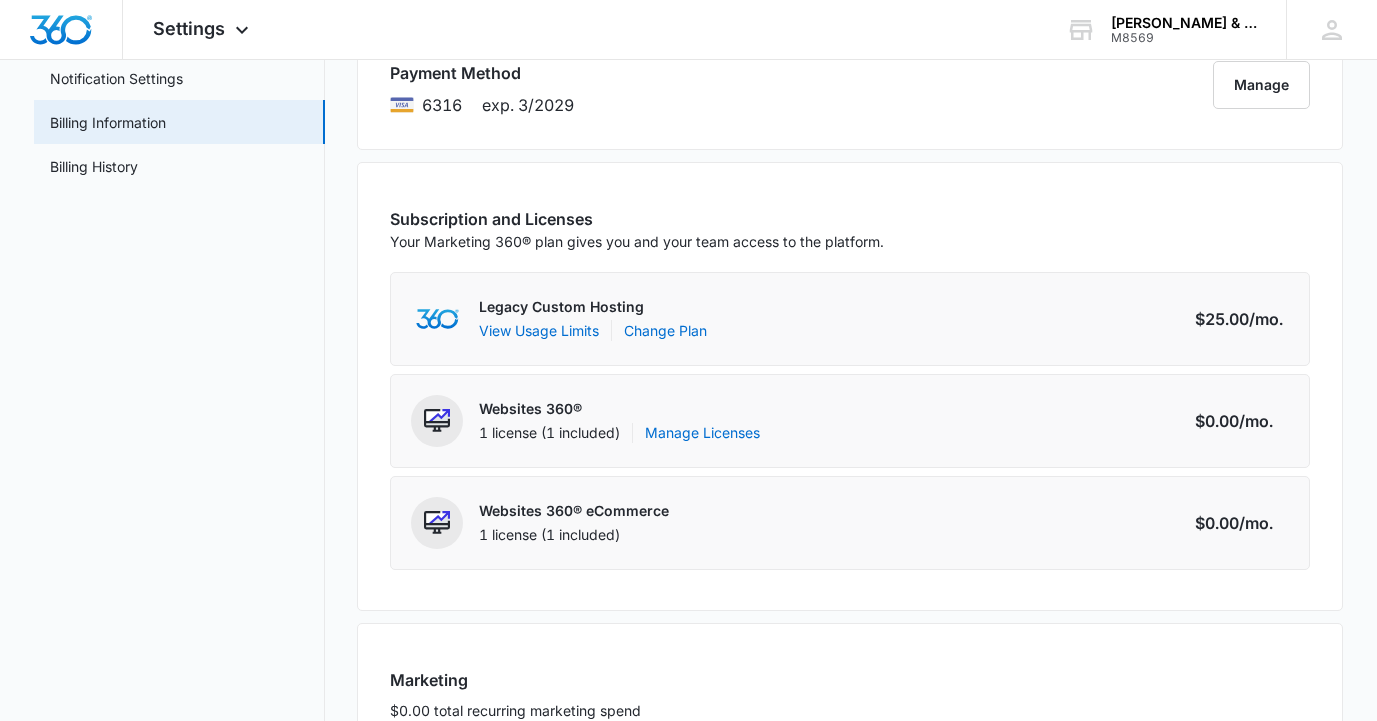 scroll, scrollTop: 208, scrollLeft: 0, axis: vertical 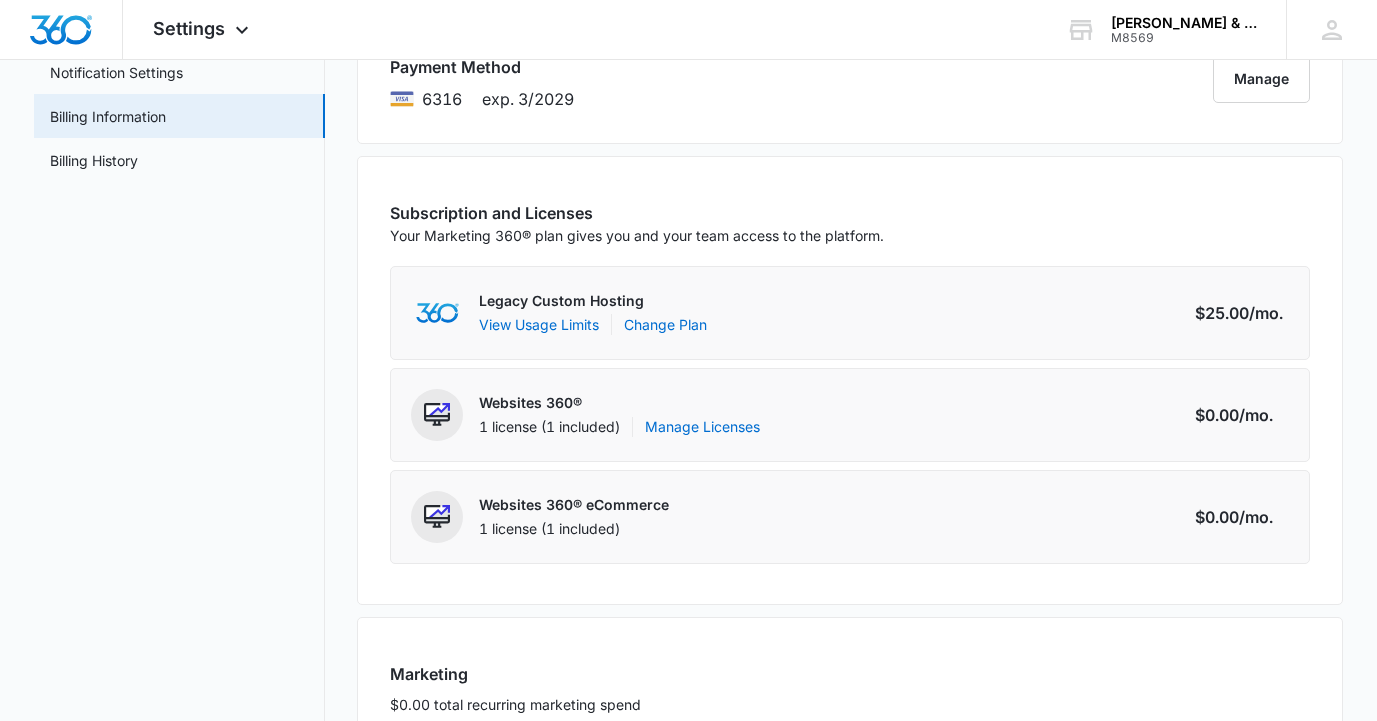 click on "1 license   (1 included)   Manage Licenses" at bounding box center [619, 427] 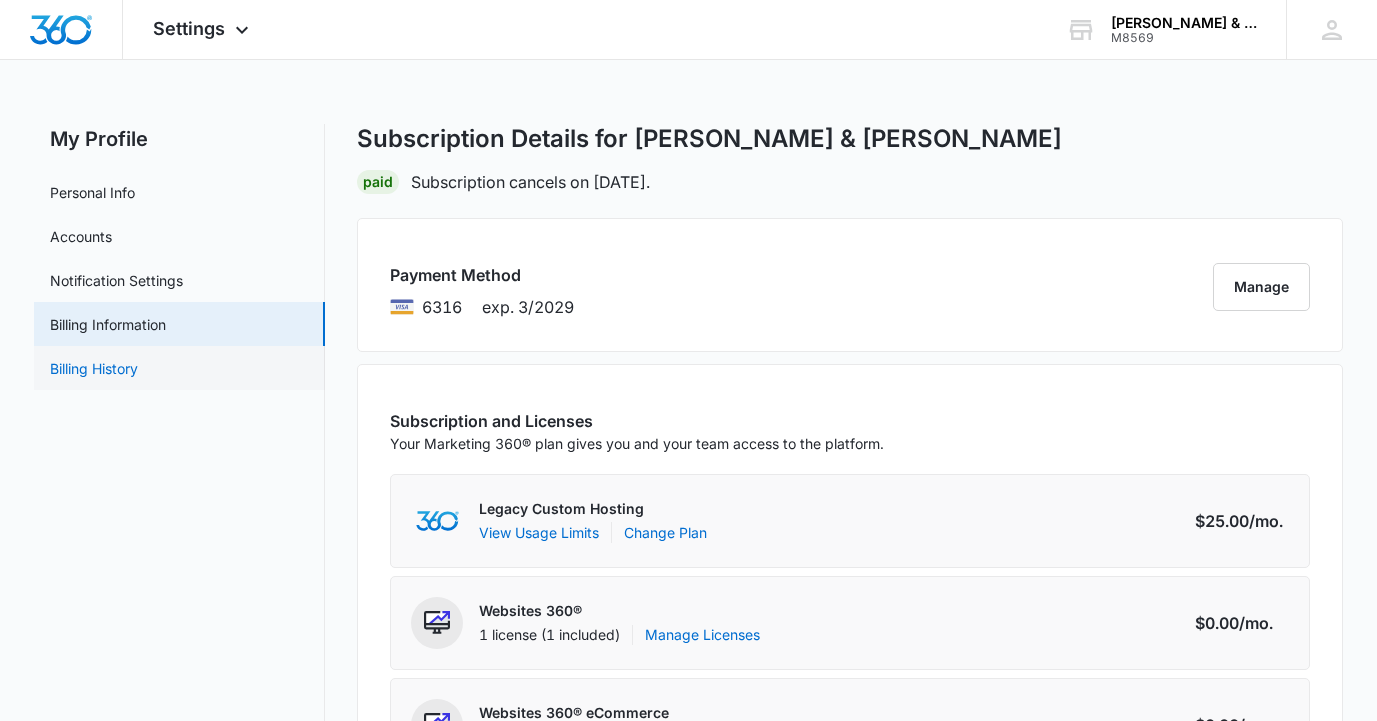 scroll, scrollTop: 0, scrollLeft: 0, axis: both 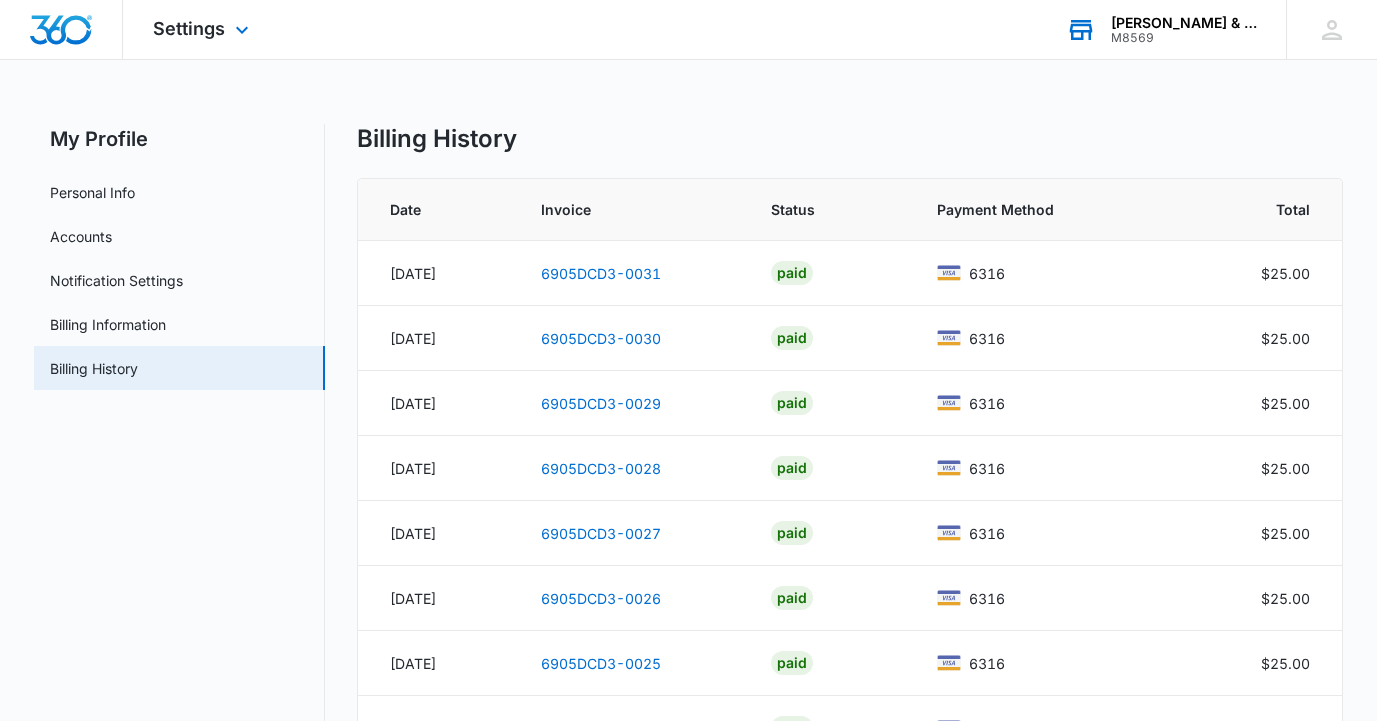 click on "Lopez & Wilmert" at bounding box center [1184, 23] 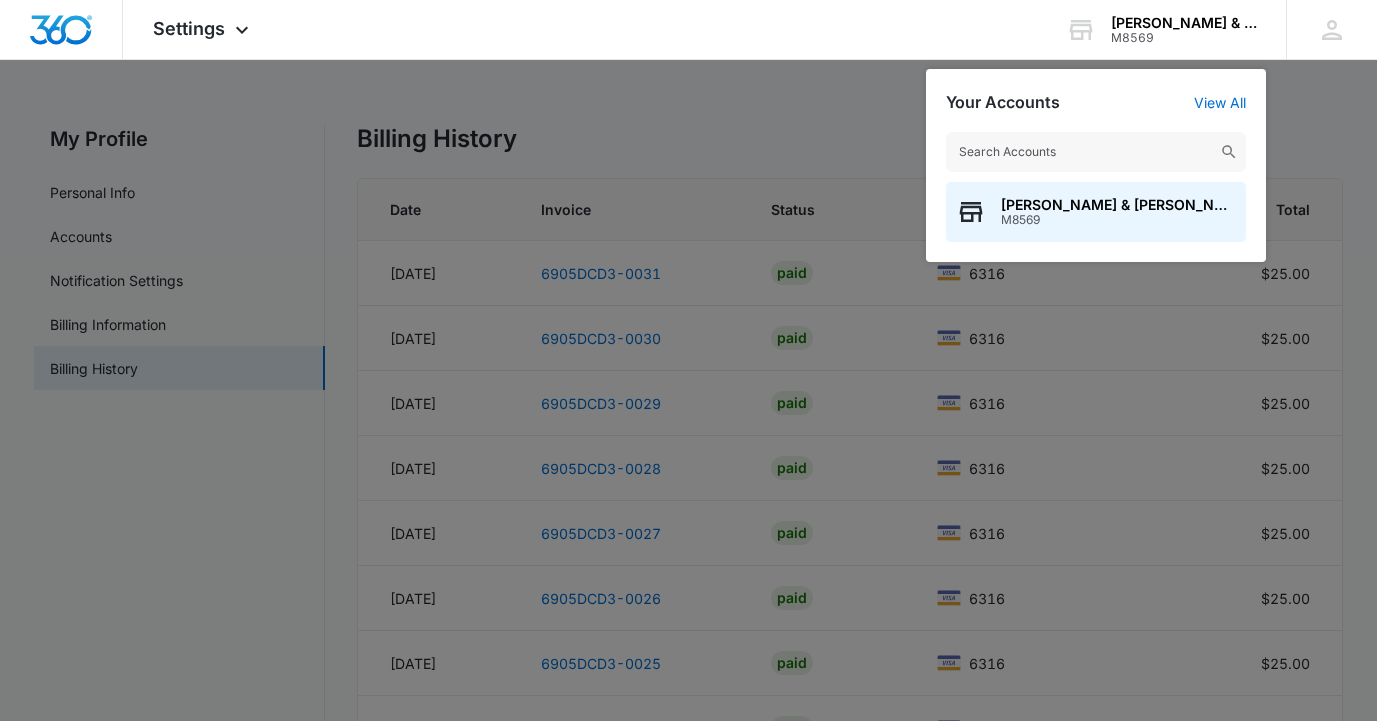 click at bounding box center [688, 360] 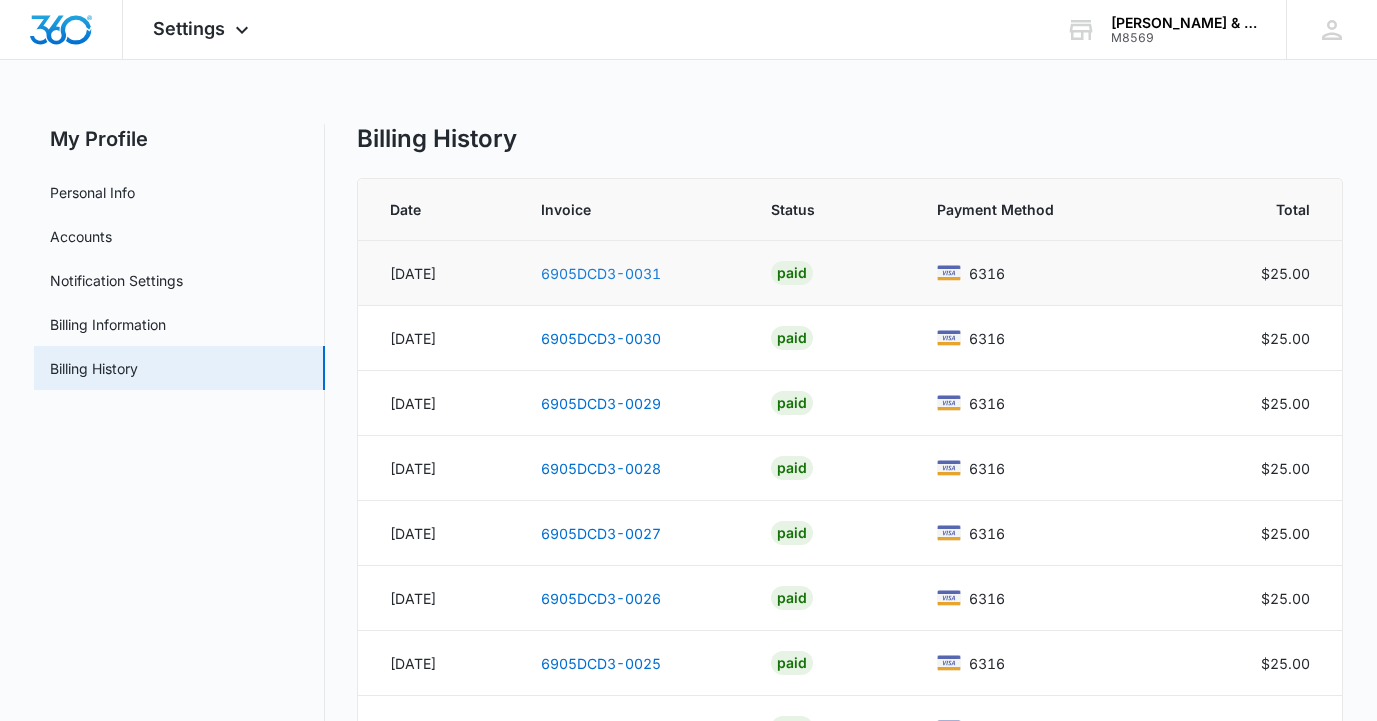 click on "6905DCD3-0031" at bounding box center [601, 273] 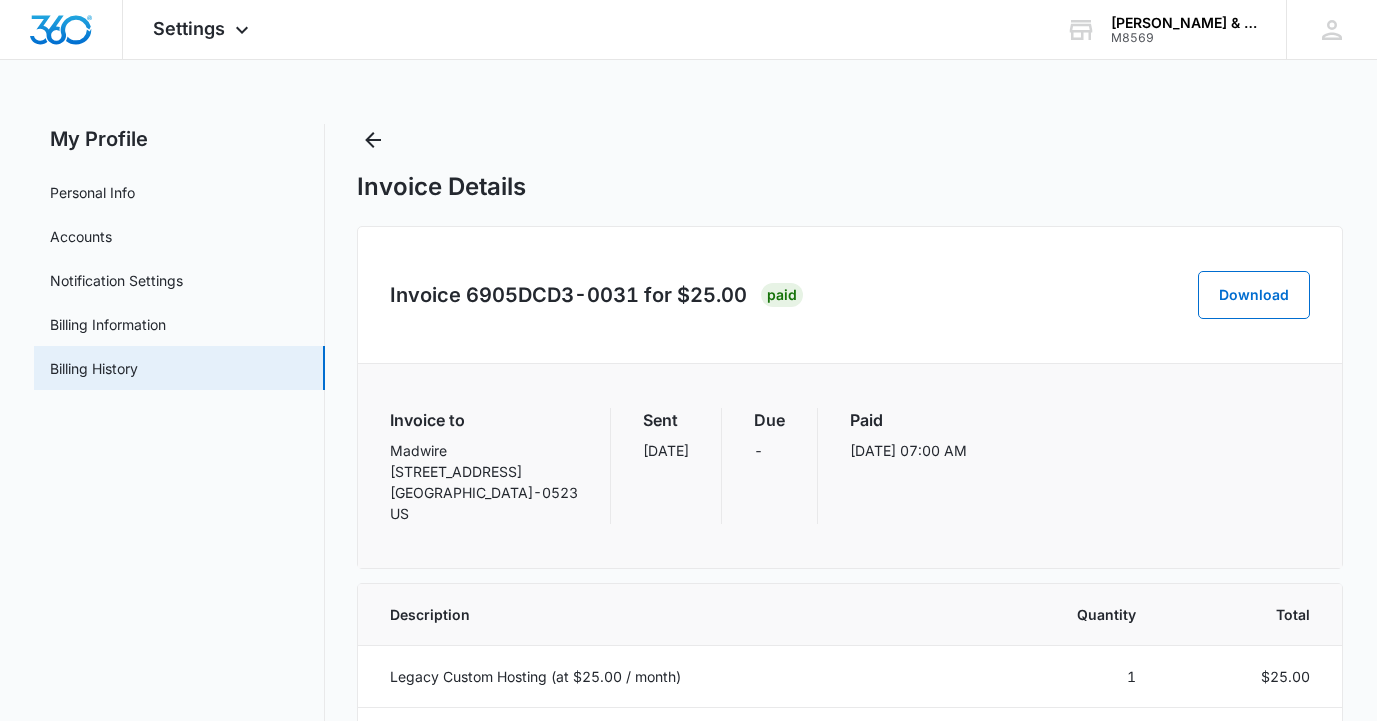 scroll, scrollTop: 0, scrollLeft: 0, axis: both 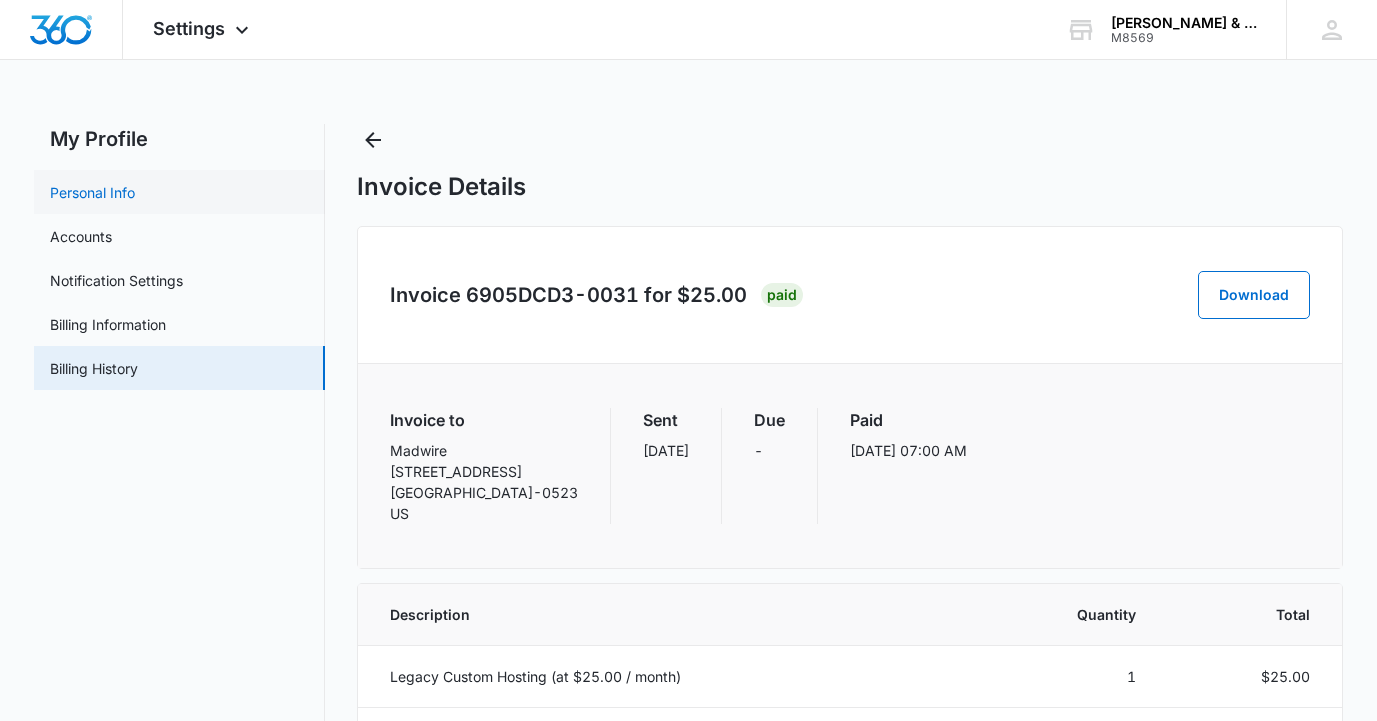 click on "Personal Info" at bounding box center (92, 192) 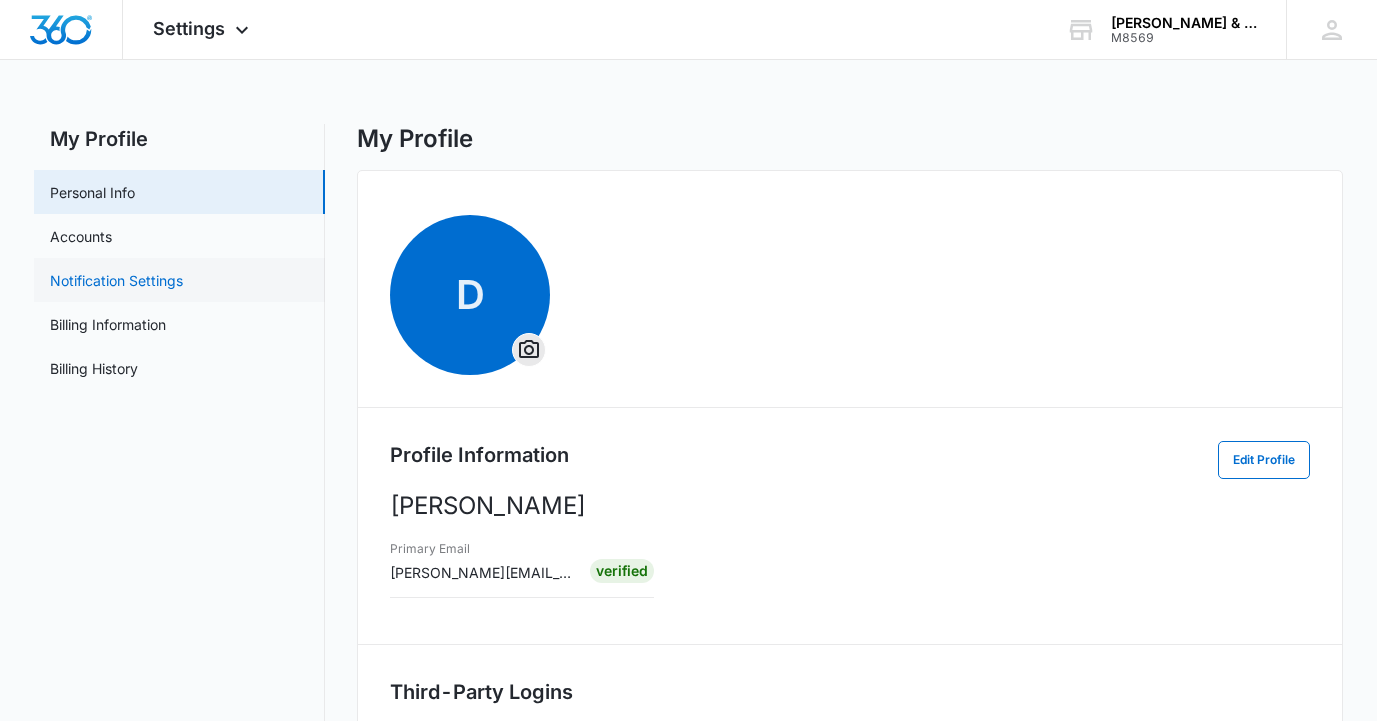 scroll, scrollTop: 0, scrollLeft: 0, axis: both 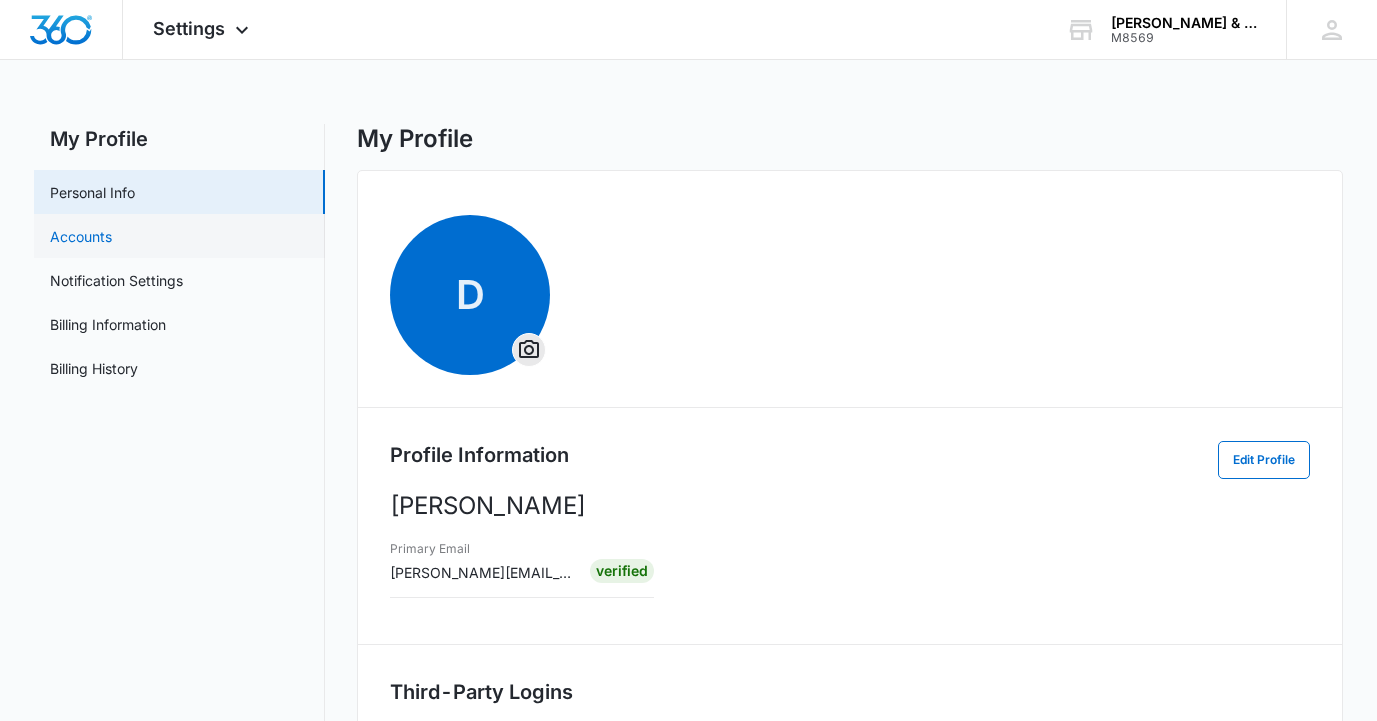 click on "Accounts" at bounding box center [81, 236] 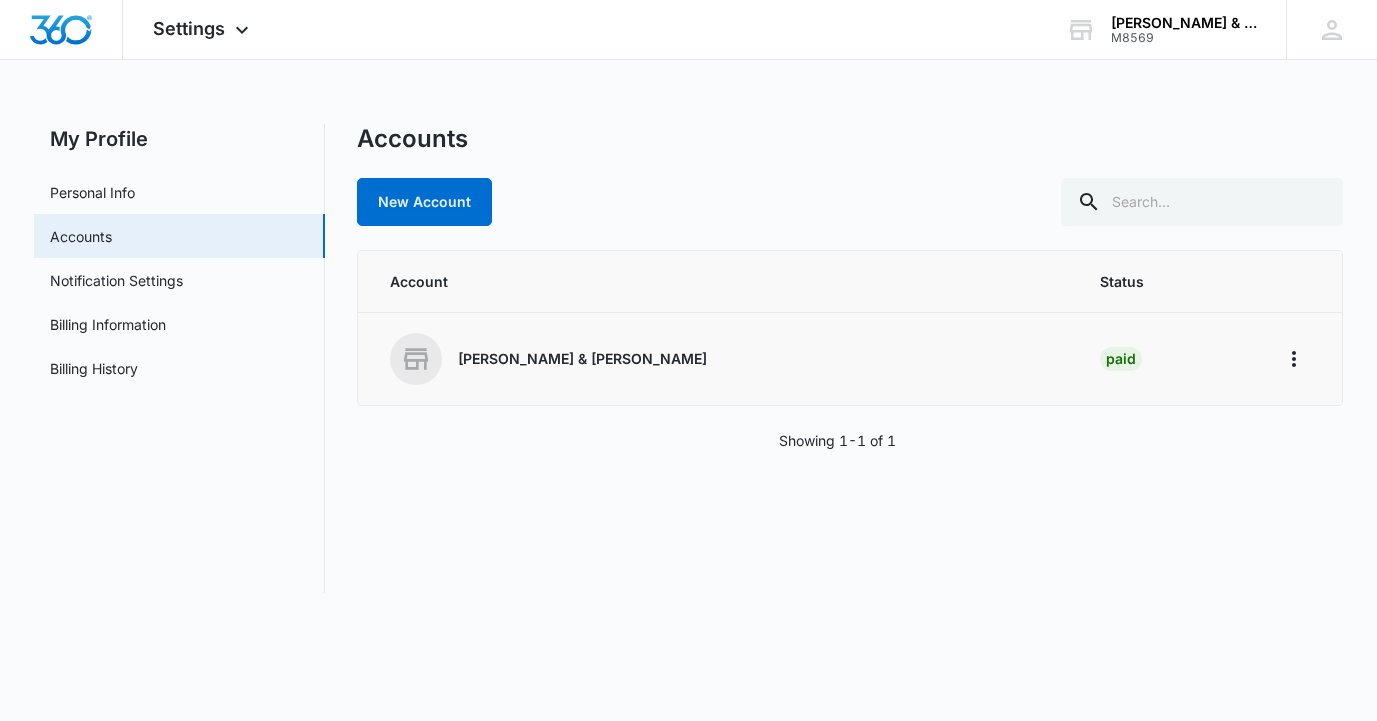 click on "Lopez & Wilmert" at bounding box center (721, 359) 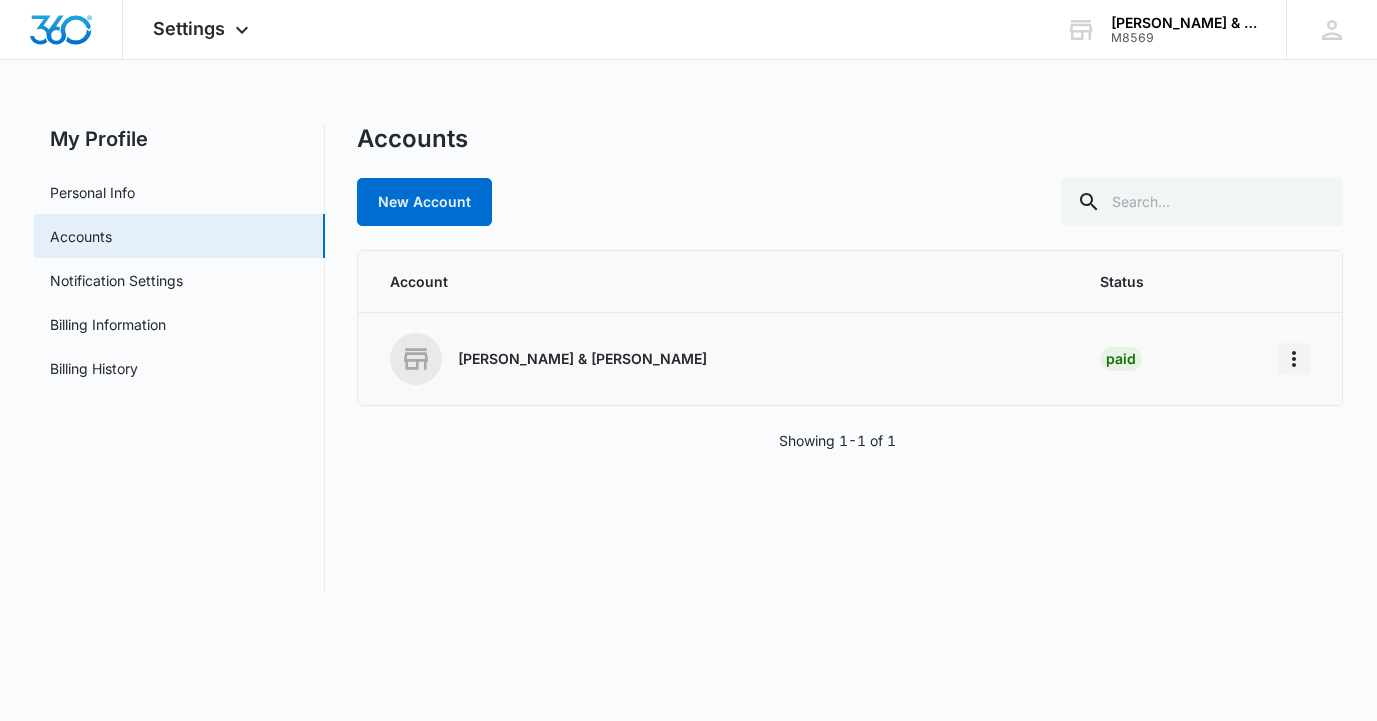 click 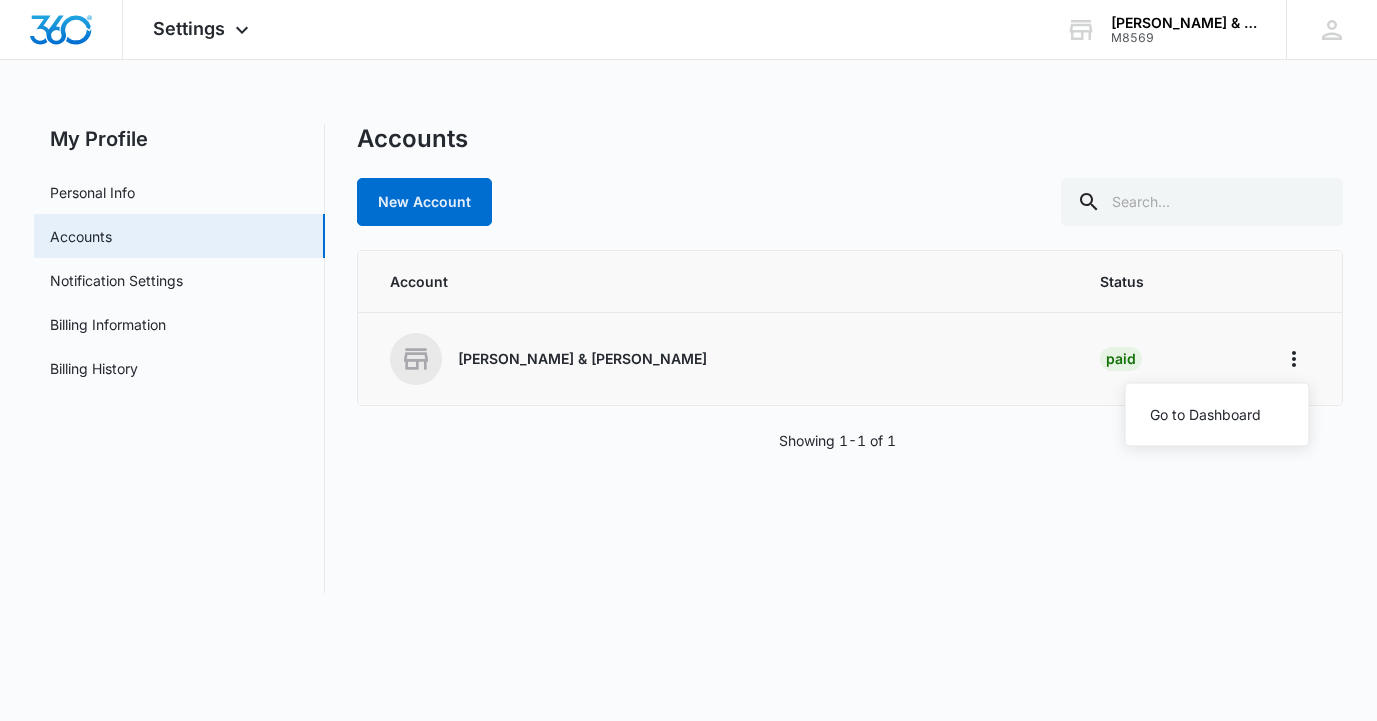 click on "Go to Dashboard" at bounding box center [1217, 415] 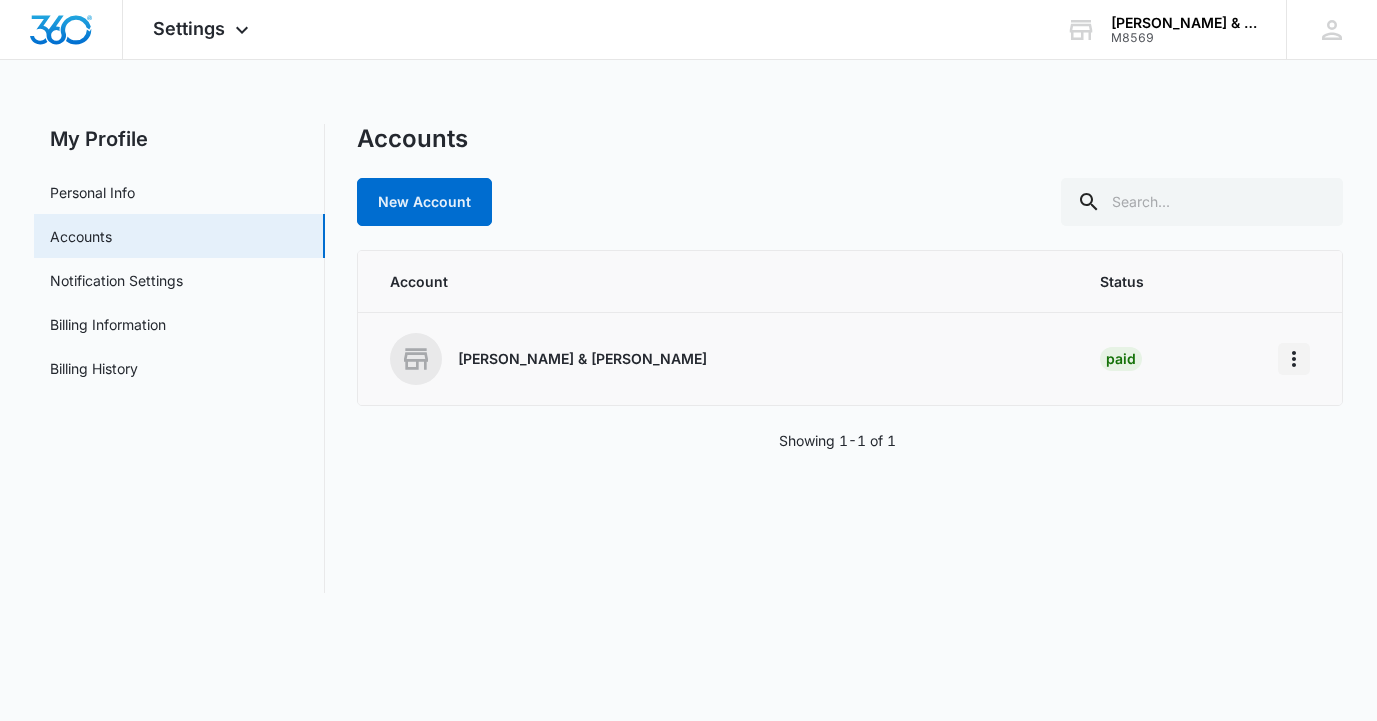 click at bounding box center (1294, 359) 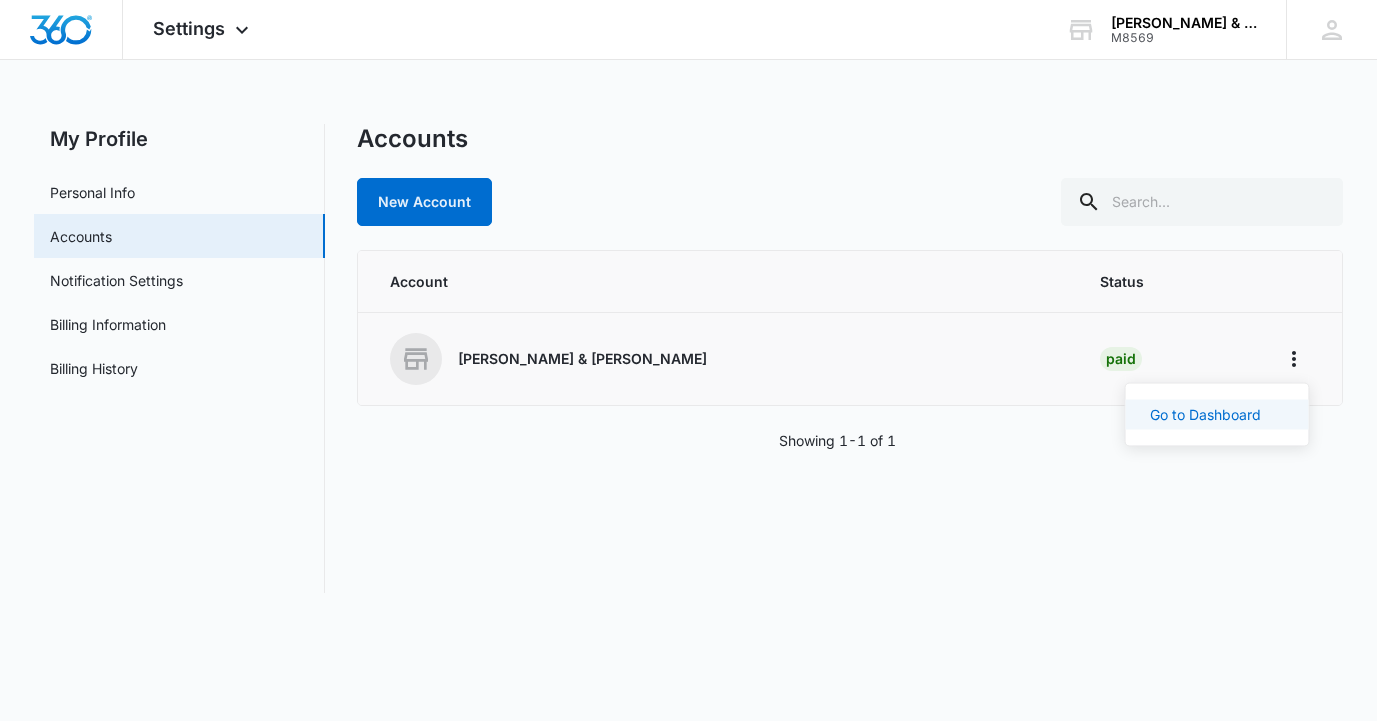 click on "Go to Dashboard" at bounding box center (1205, 415) 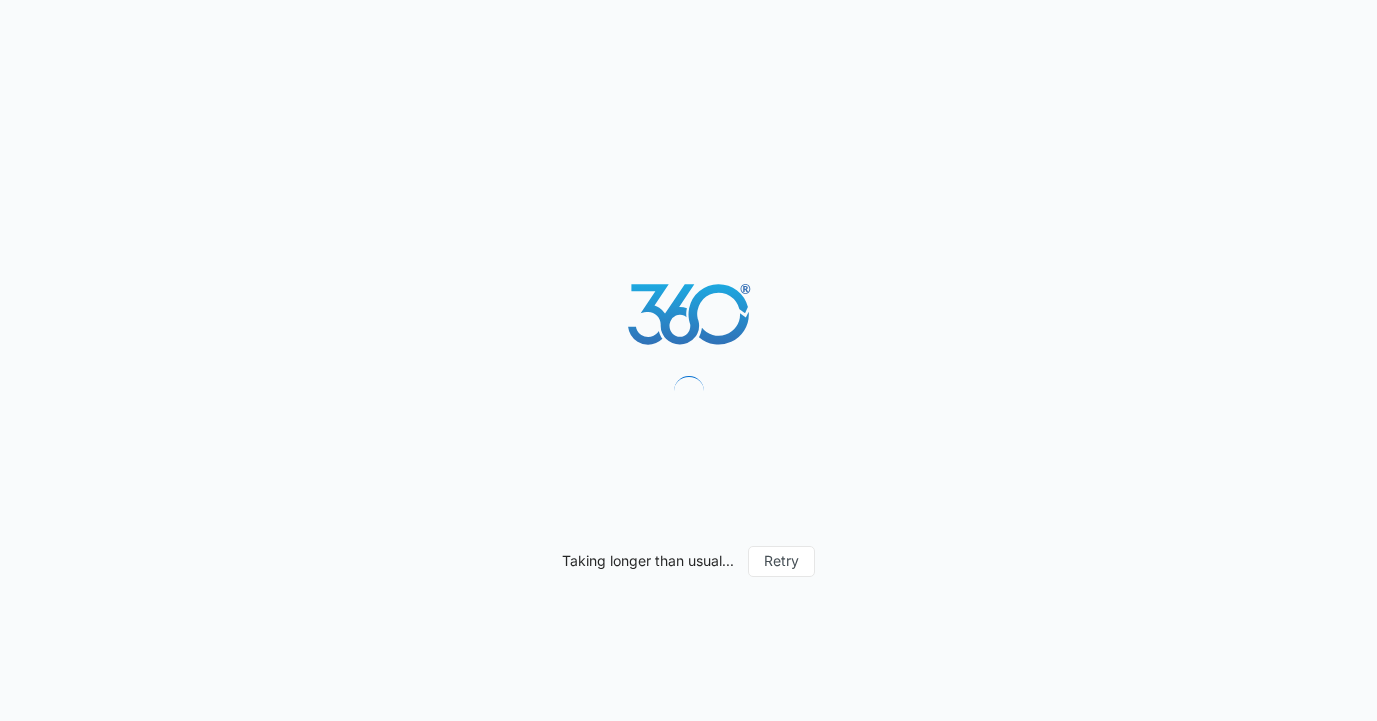 scroll, scrollTop: 0, scrollLeft: 0, axis: both 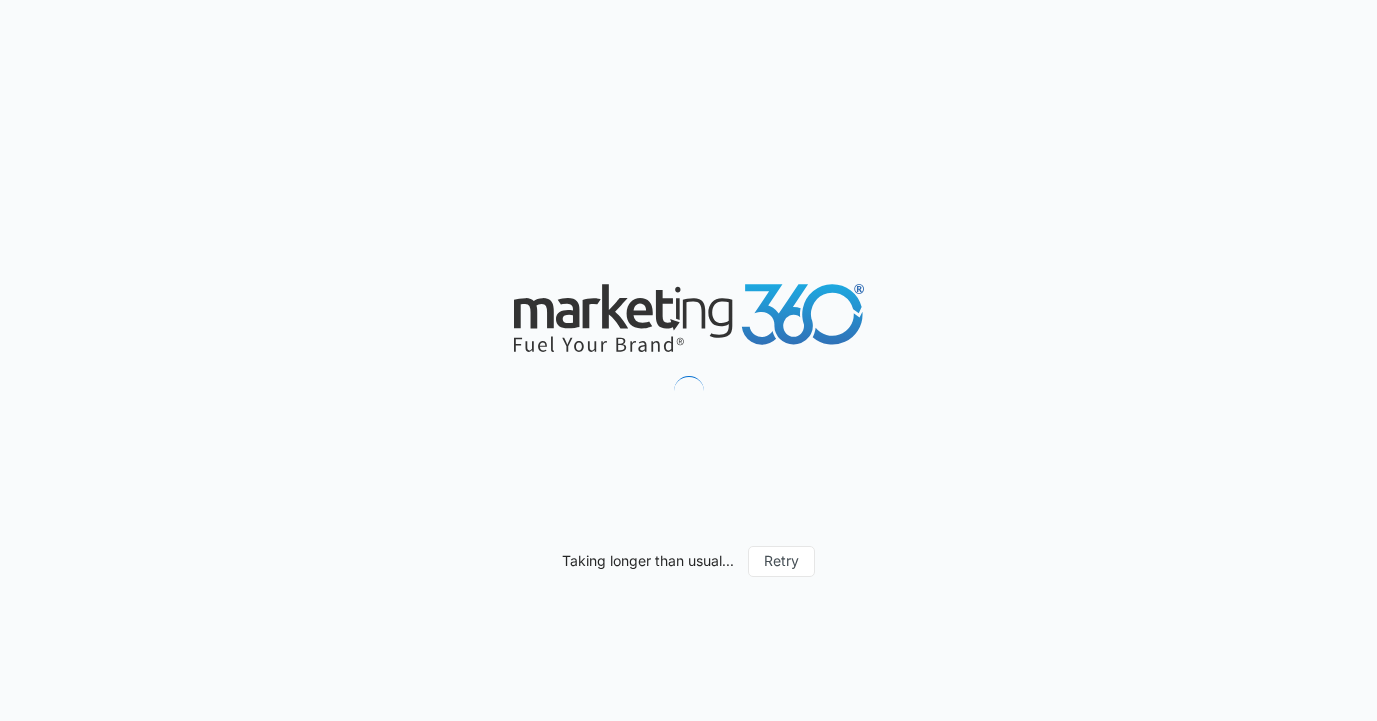 click on "Taking longer than usual... Retry" at bounding box center (688, 360) 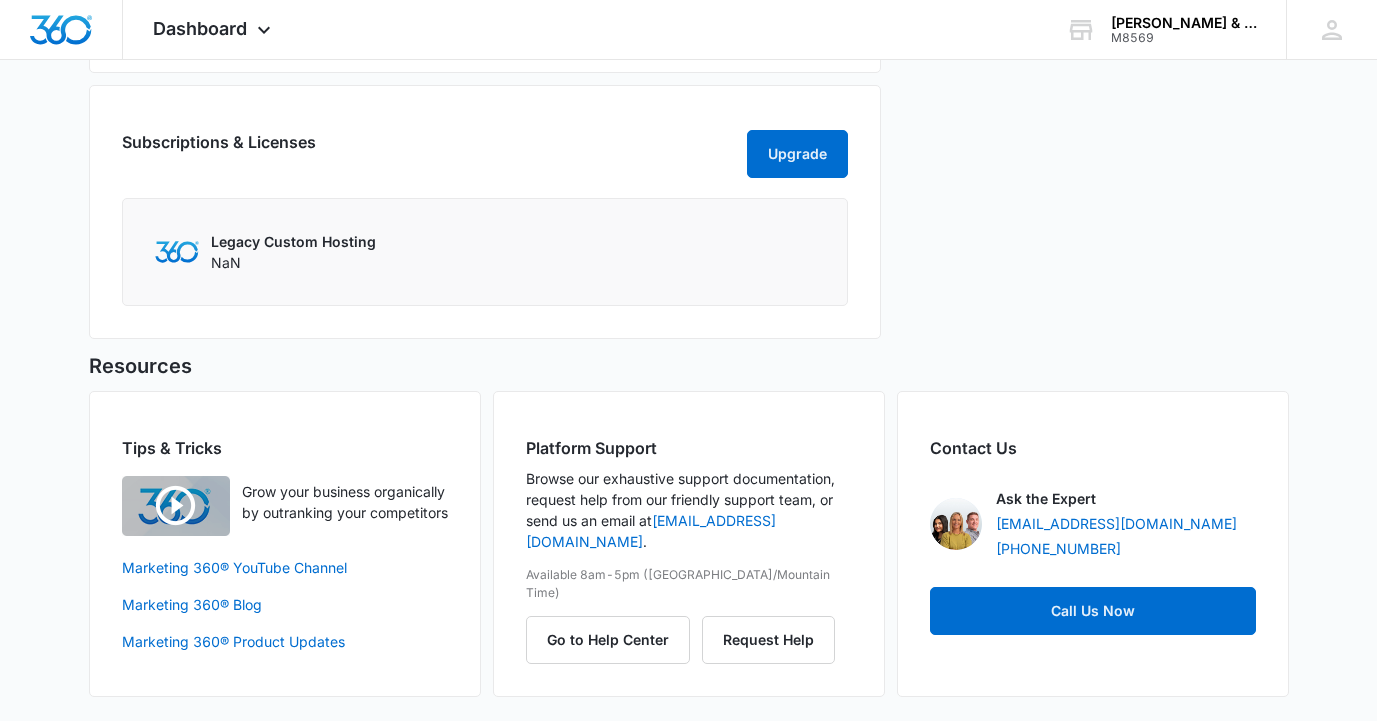scroll, scrollTop: 1063, scrollLeft: 0, axis: vertical 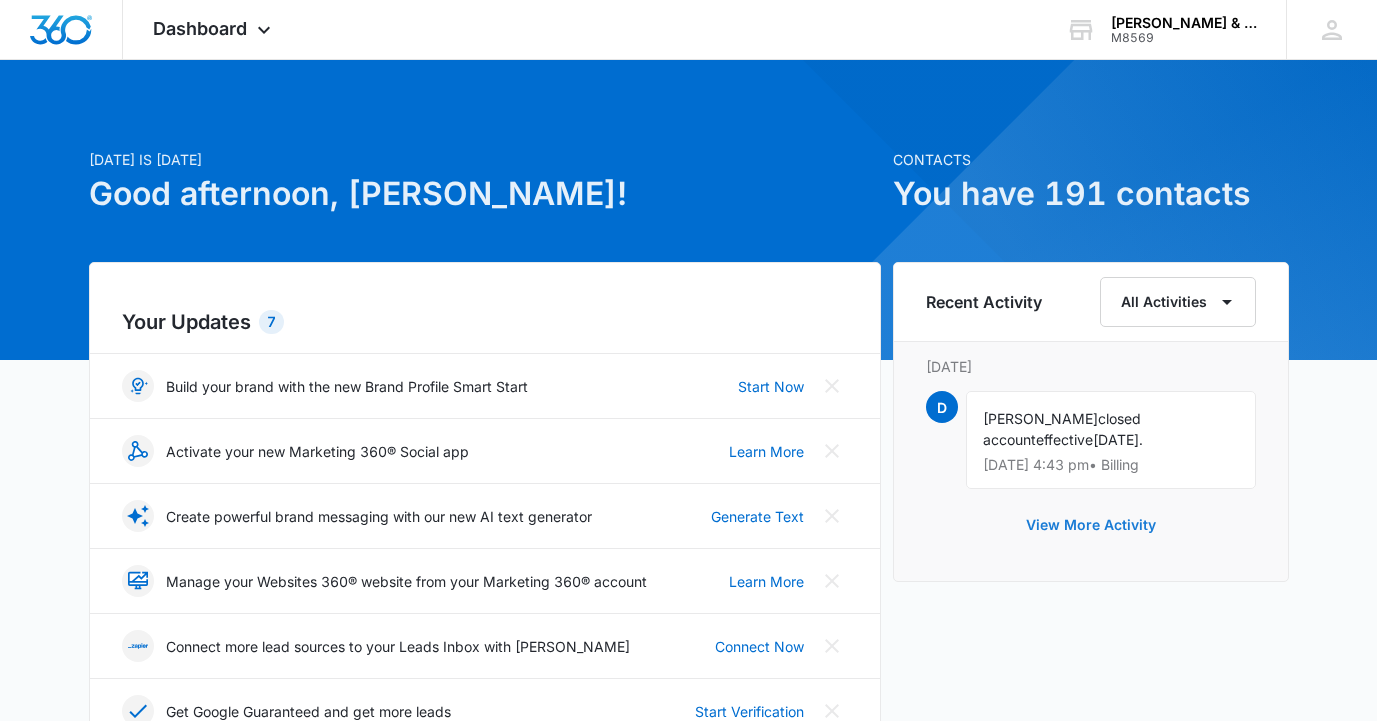 click on "View More Activity" at bounding box center [1091, 525] 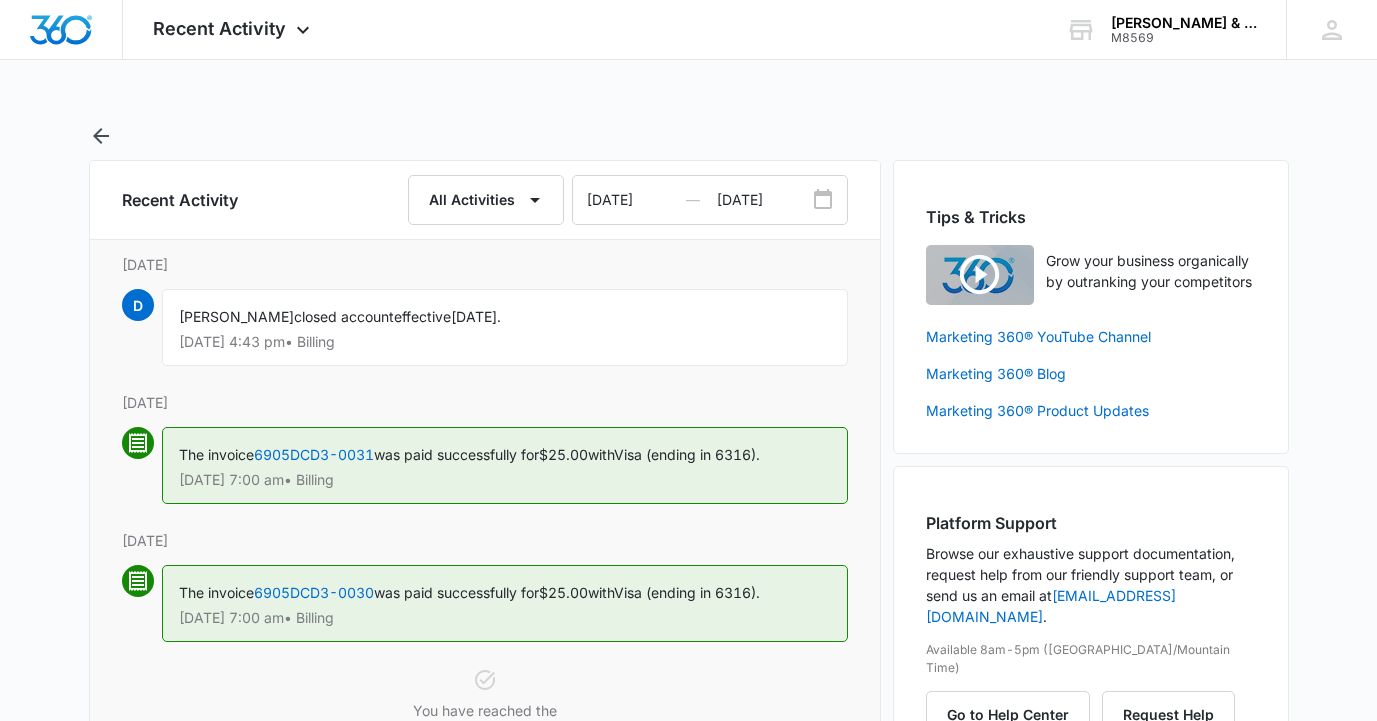 scroll, scrollTop: 7, scrollLeft: 0, axis: vertical 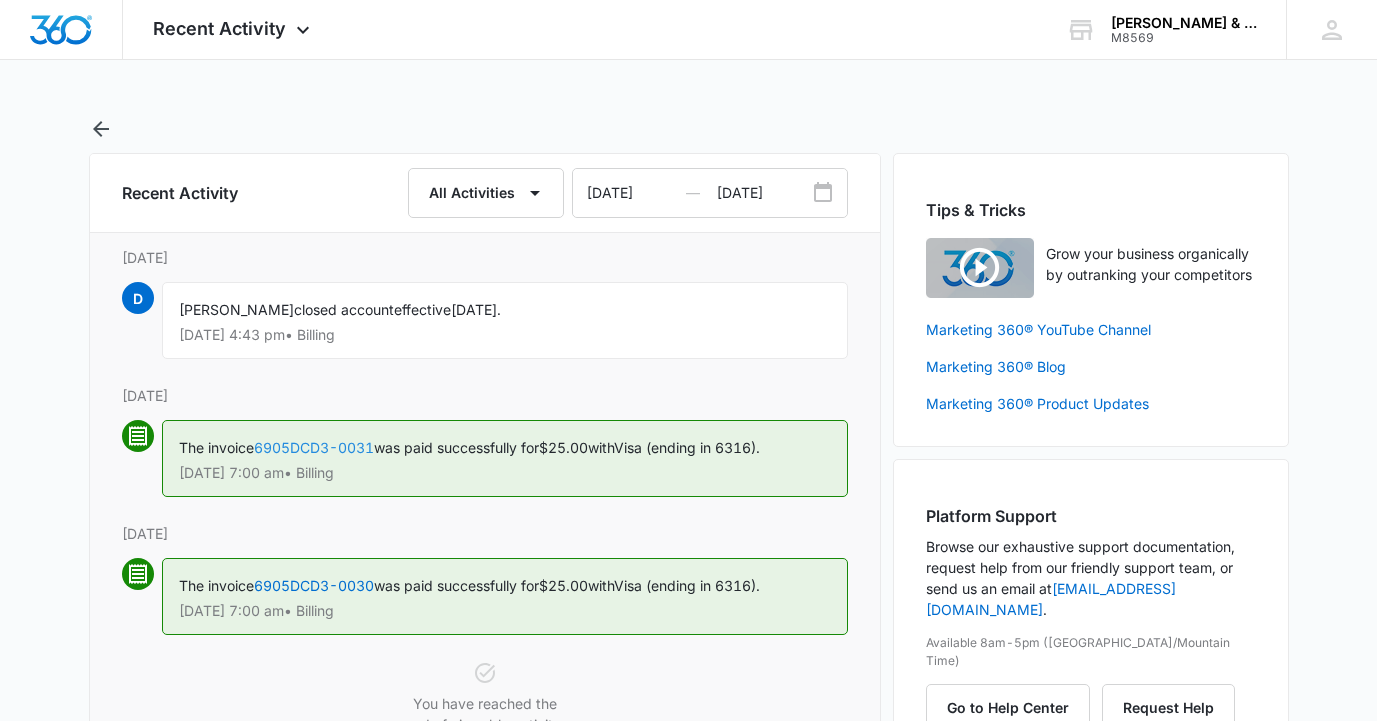 click on "6905DCD3-0031" at bounding box center (314, 447) 